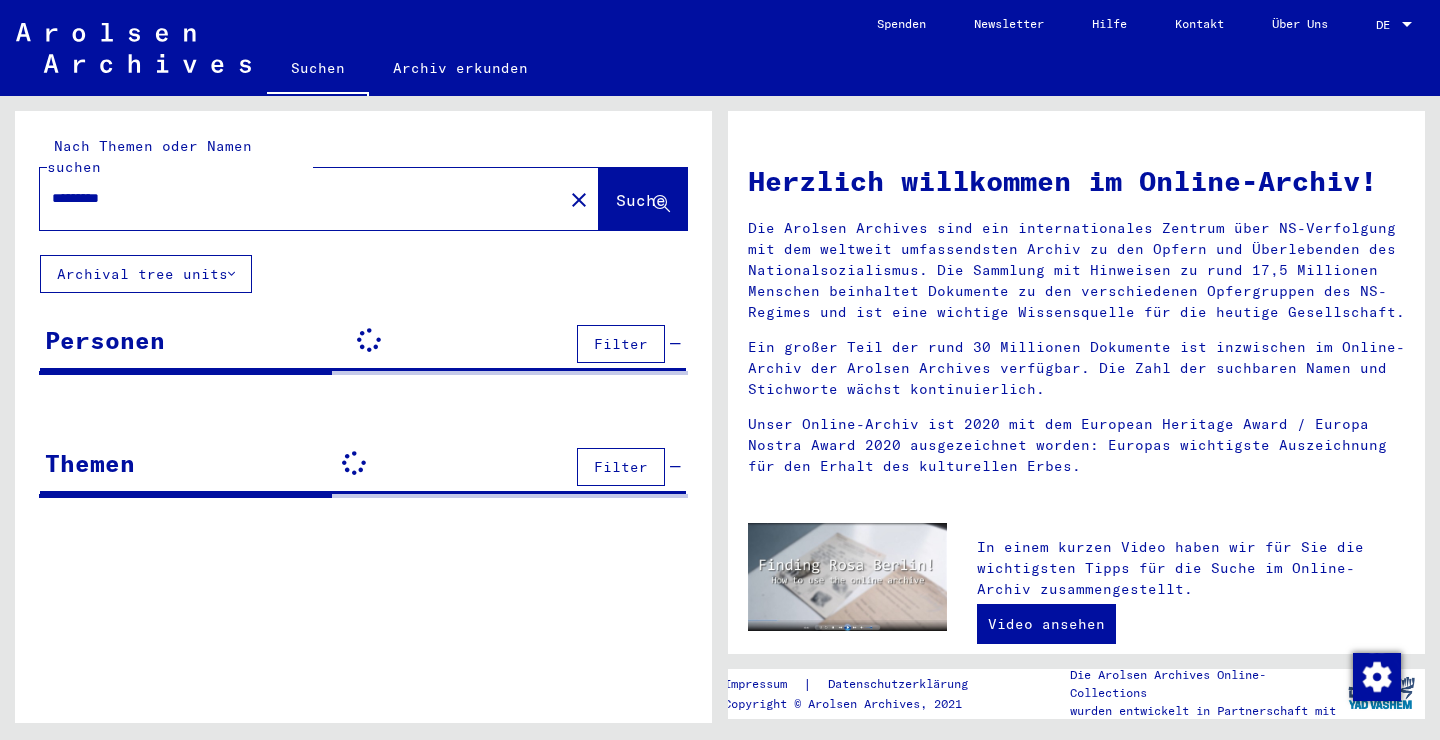 scroll, scrollTop: 0, scrollLeft: 0, axis: both 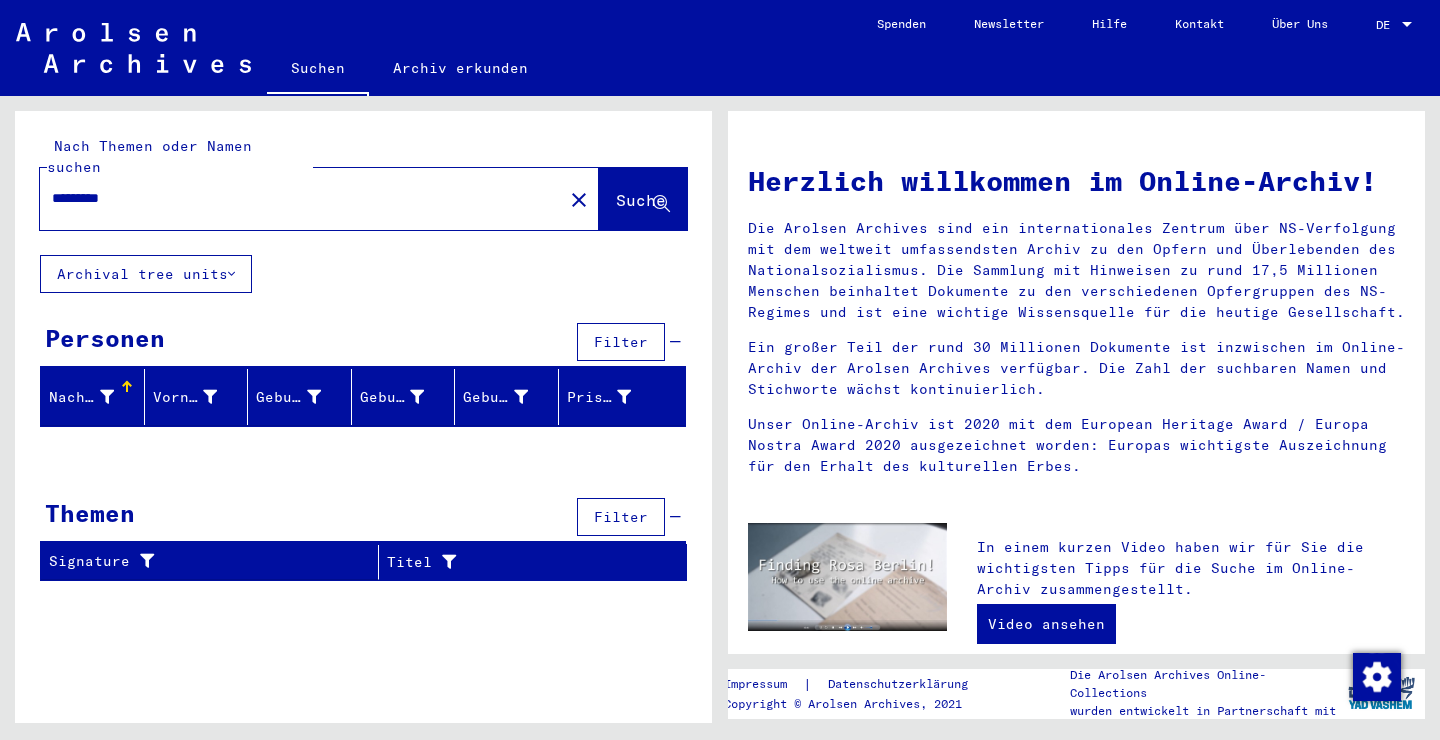 click on "*********" at bounding box center (295, 198) 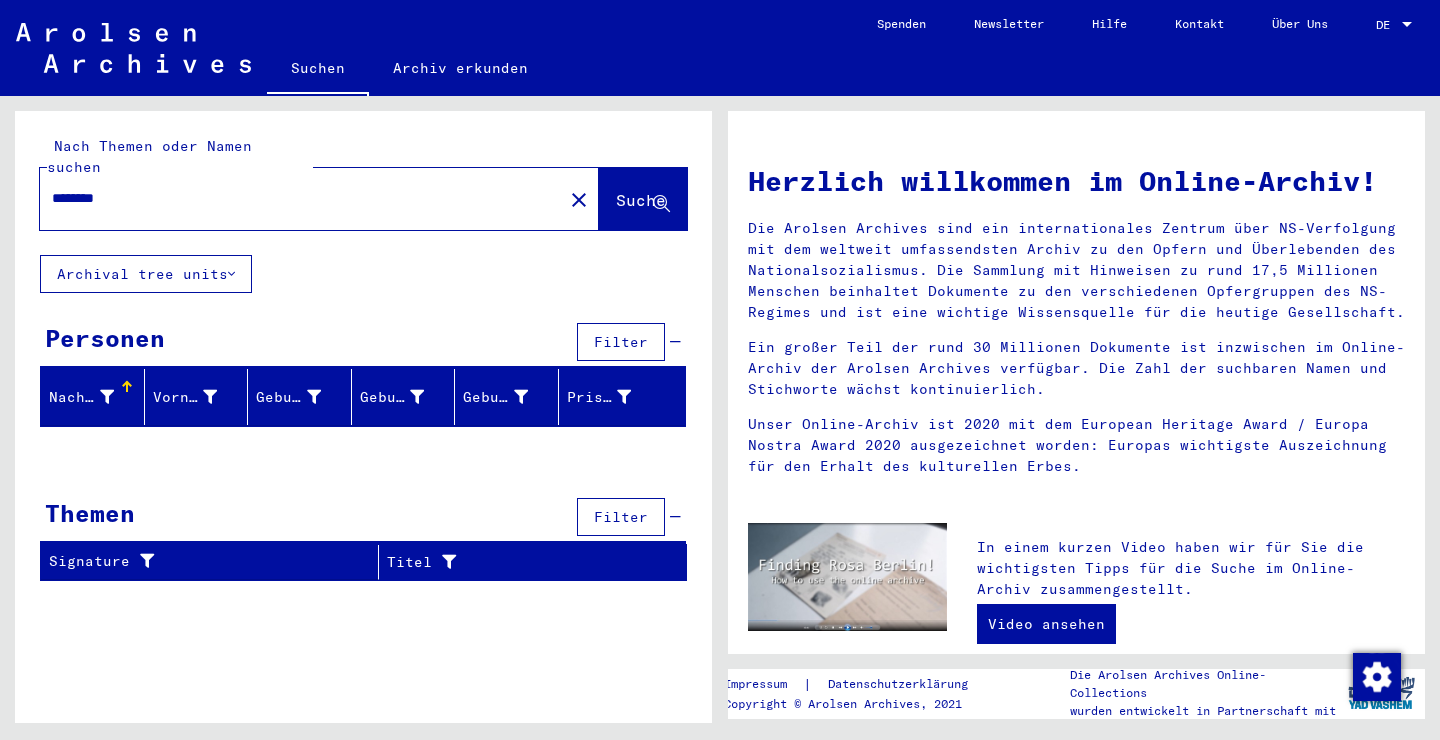 click on "********" at bounding box center (295, 198) 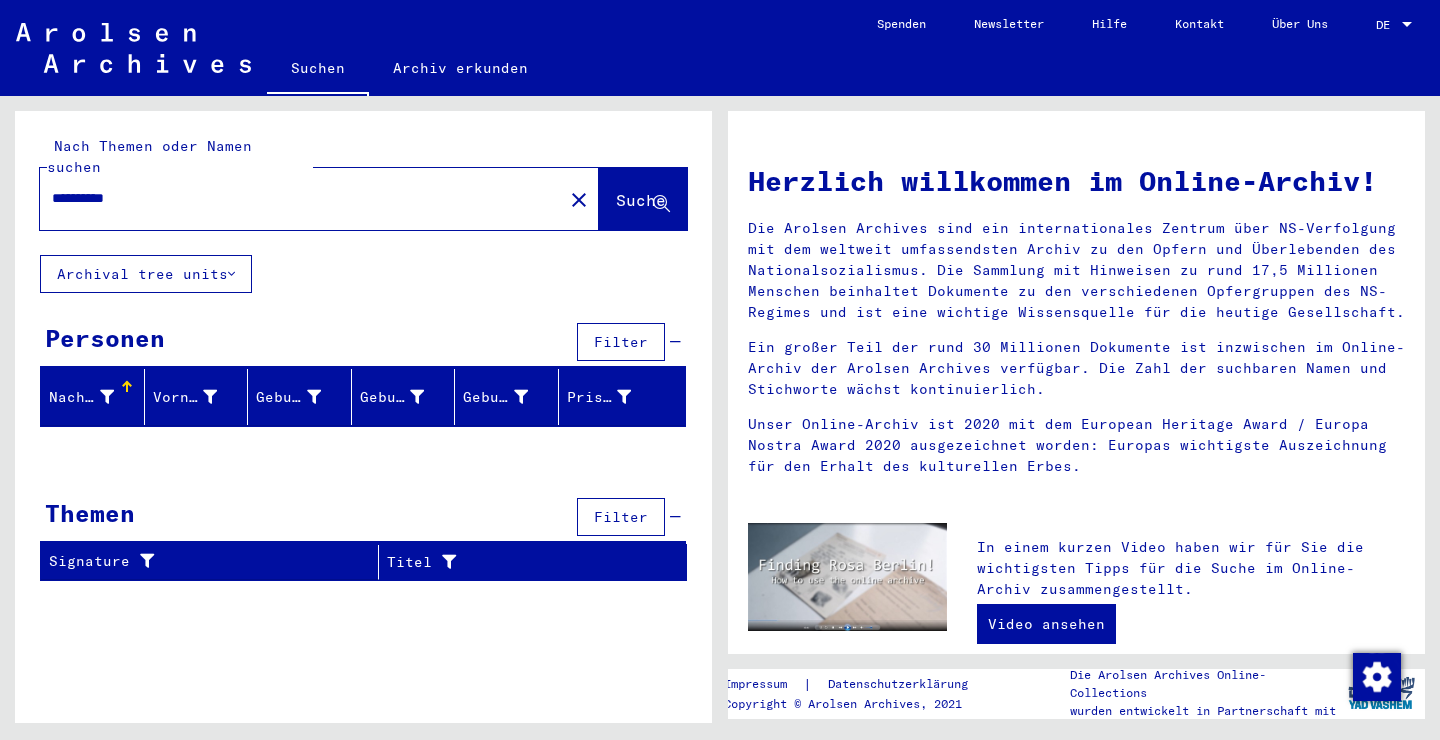 type on "*********" 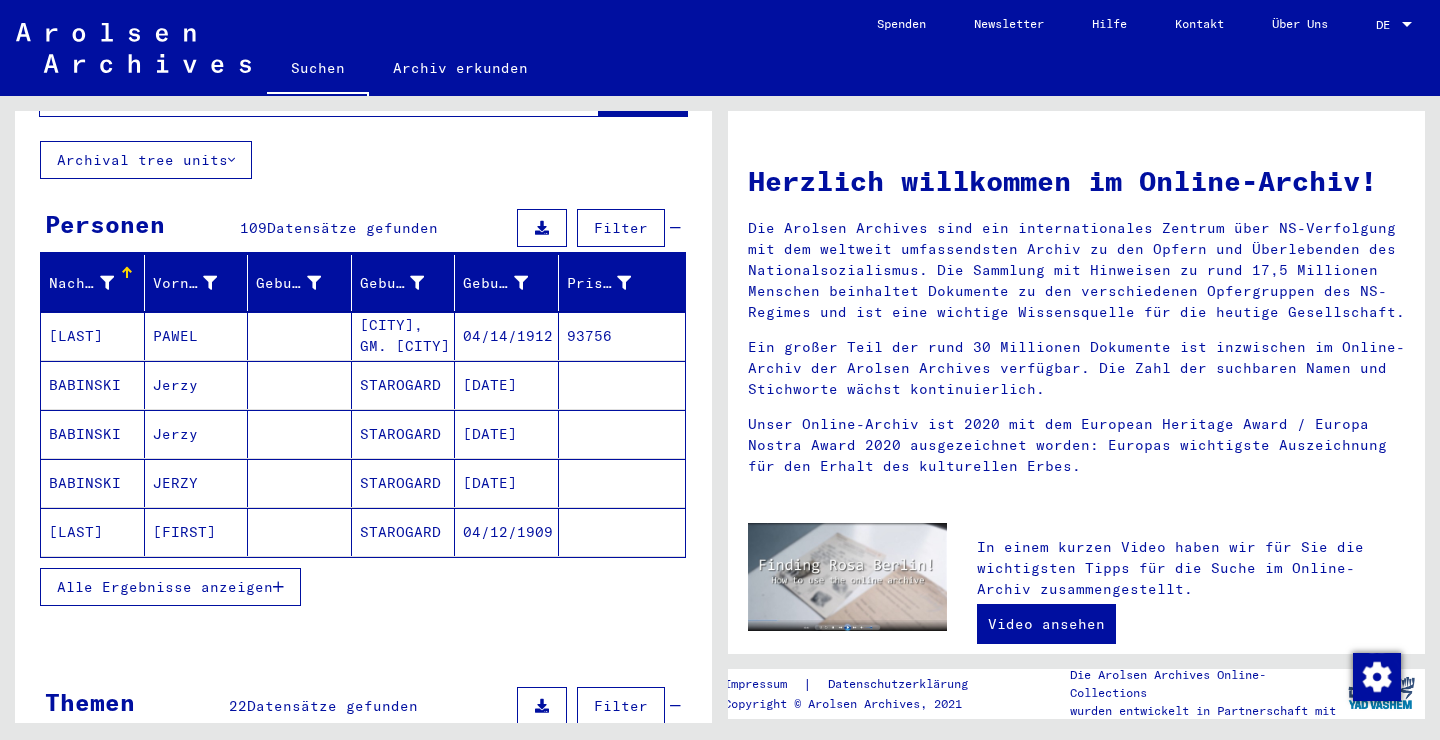 scroll, scrollTop: 114, scrollLeft: 0, axis: vertical 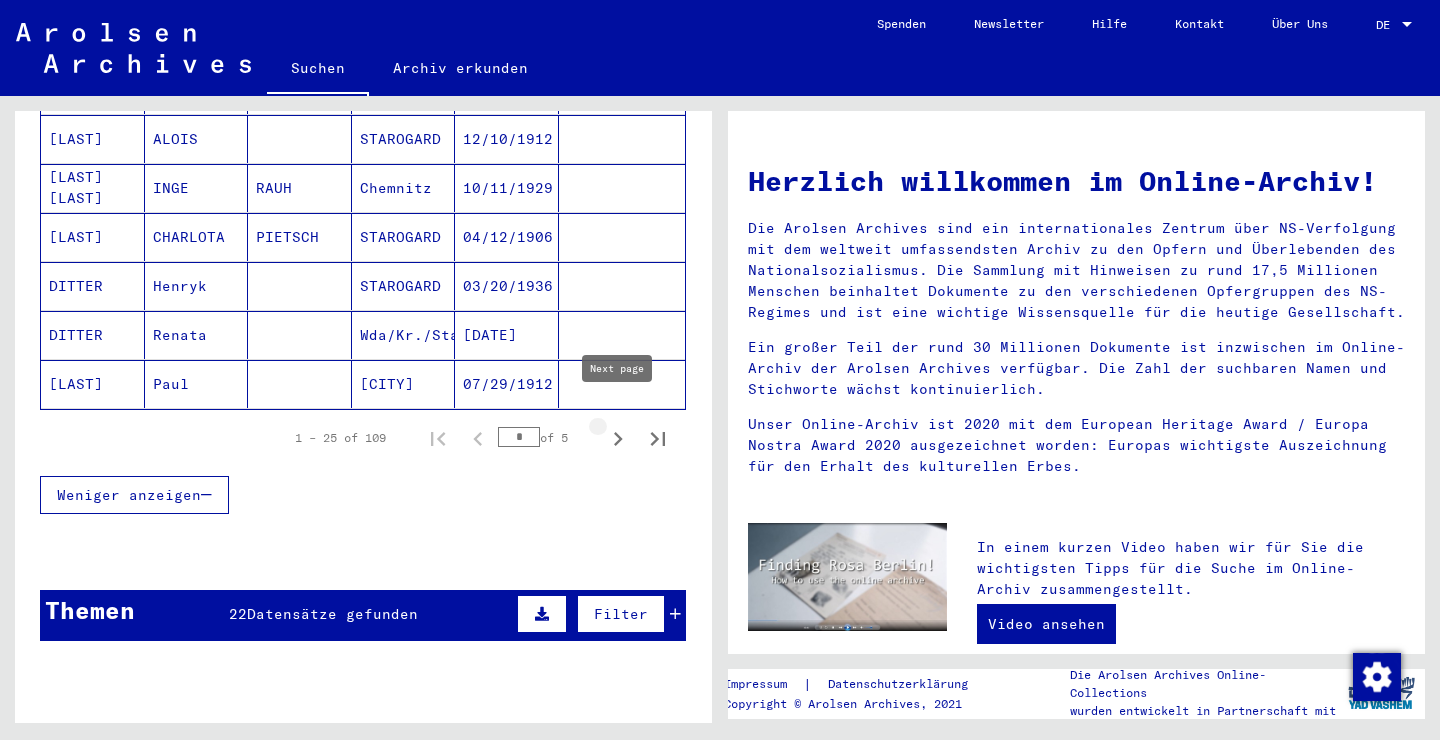 click 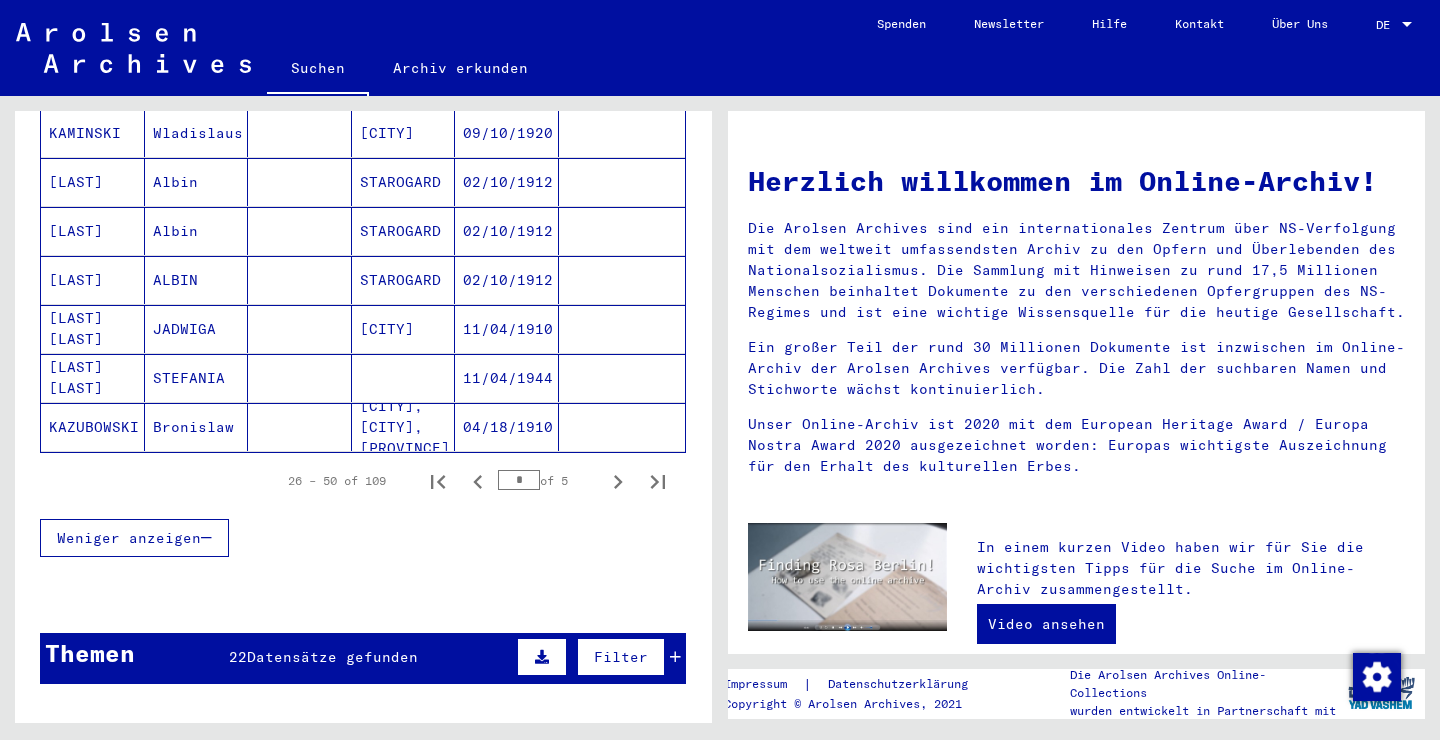 scroll, scrollTop: 1188, scrollLeft: 0, axis: vertical 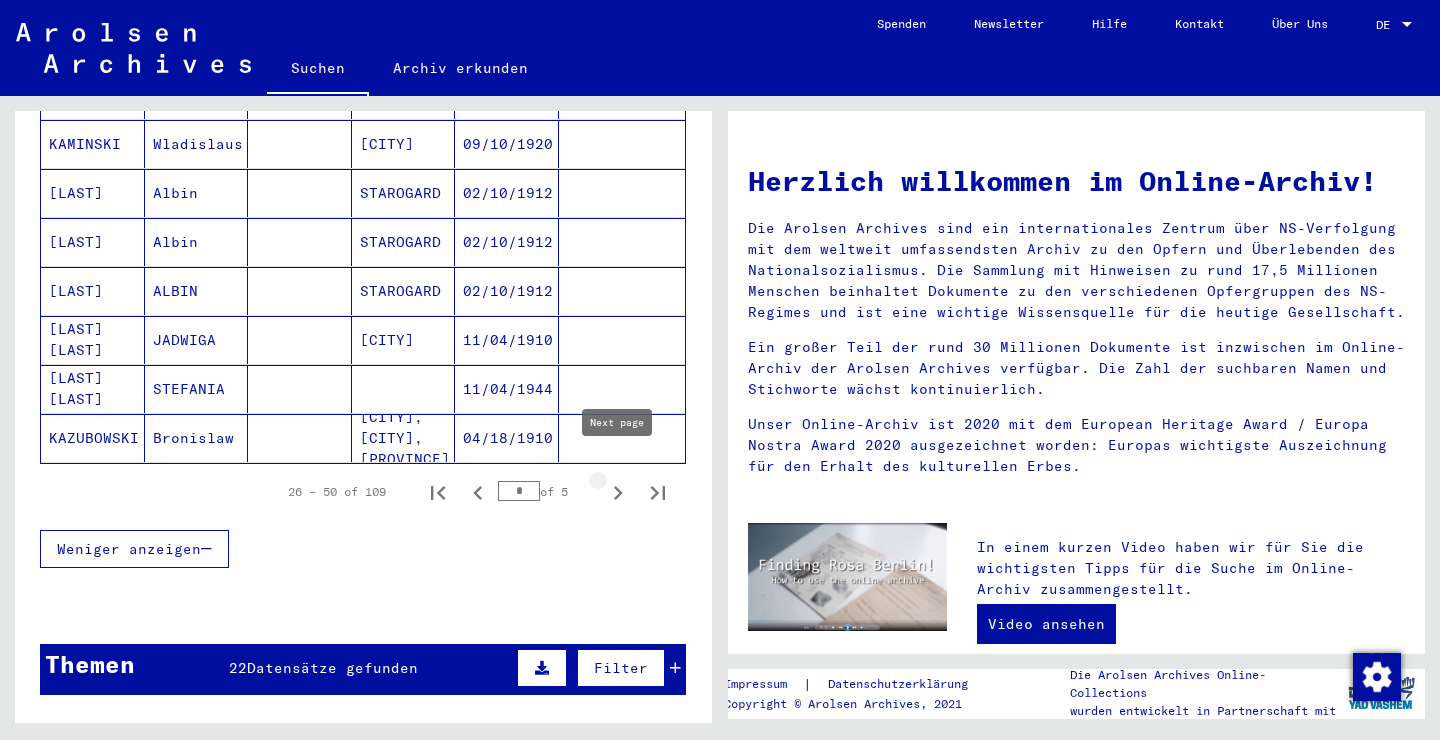 click 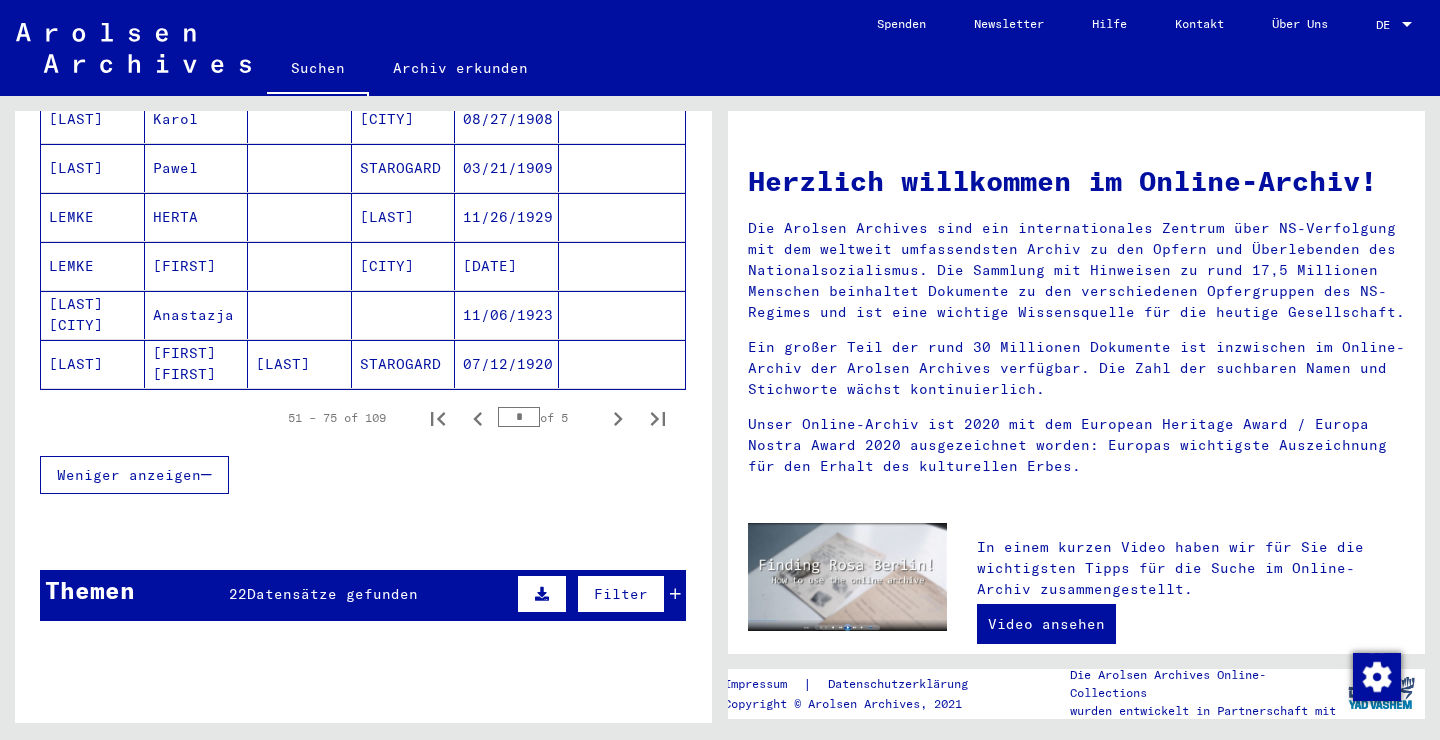 scroll, scrollTop: 1324, scrollLeft: 0, axis: vertical 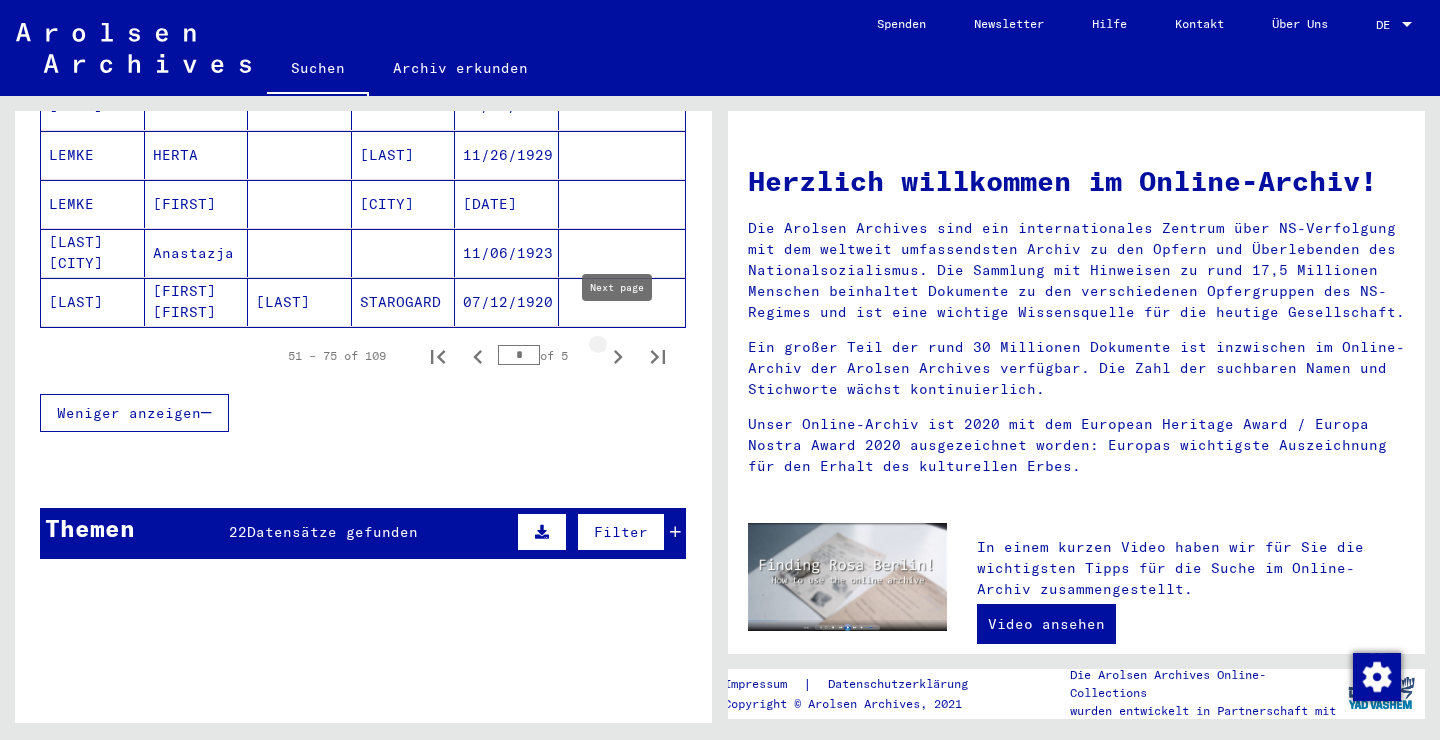 click 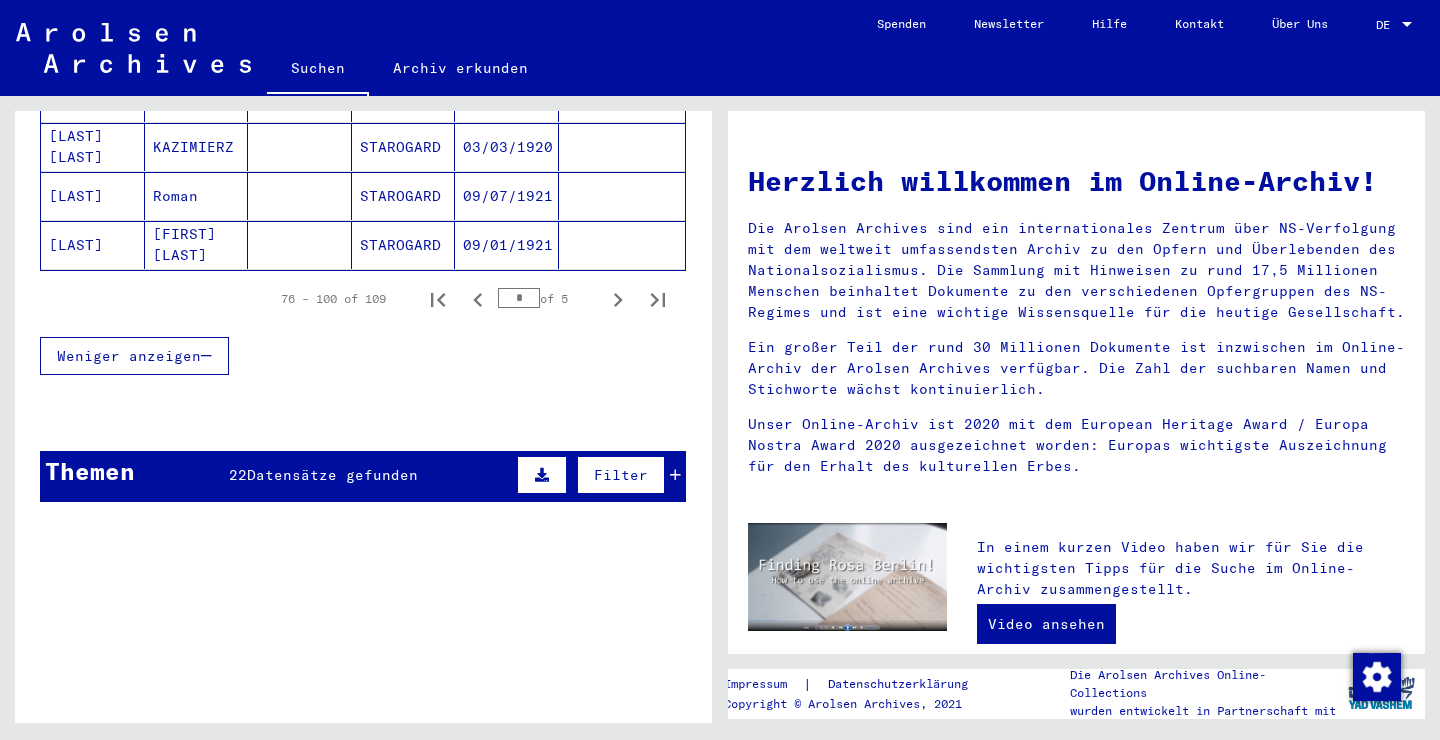 scroll, scrollTop: 1382, scrollLeft: 0, axis: vertical 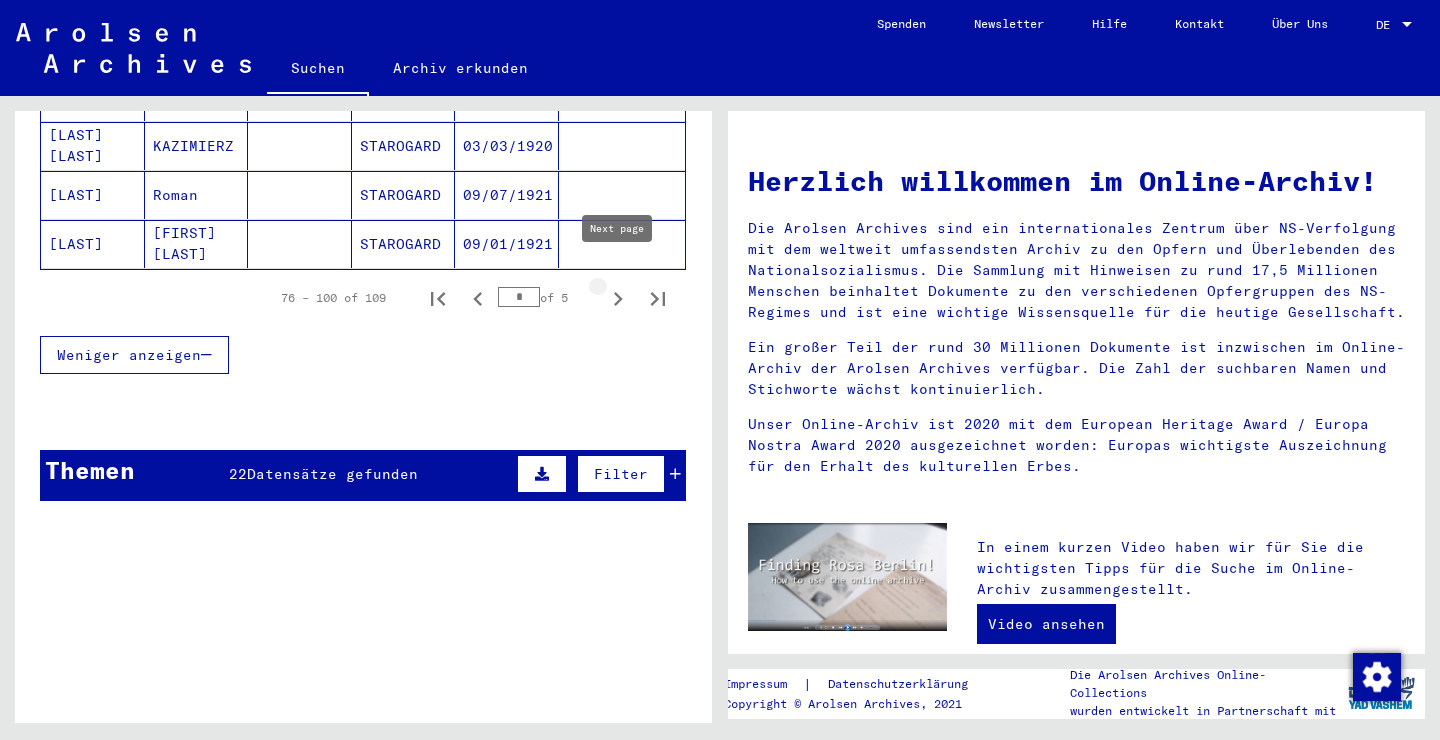 click 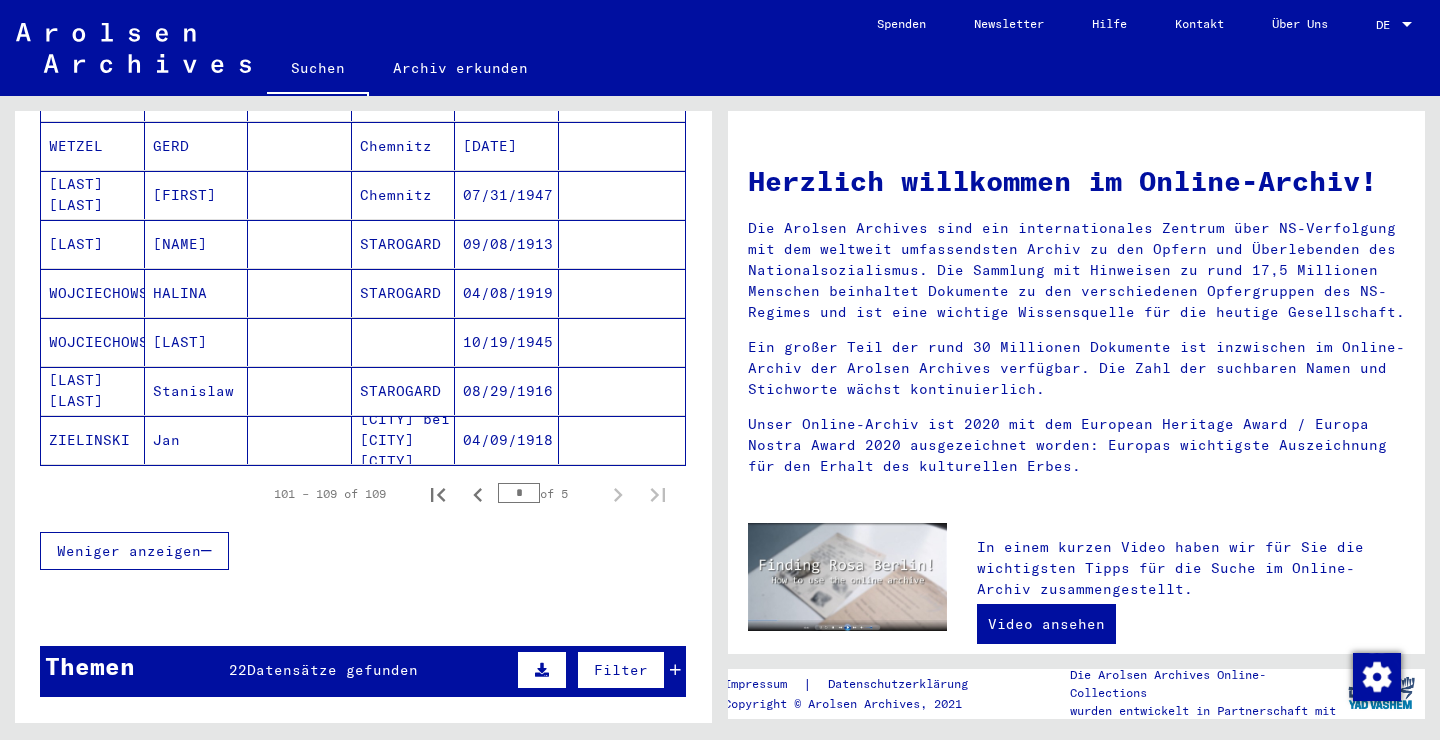 scroll, scrollTop: 403, scrollLeft: 0, axis: vertical 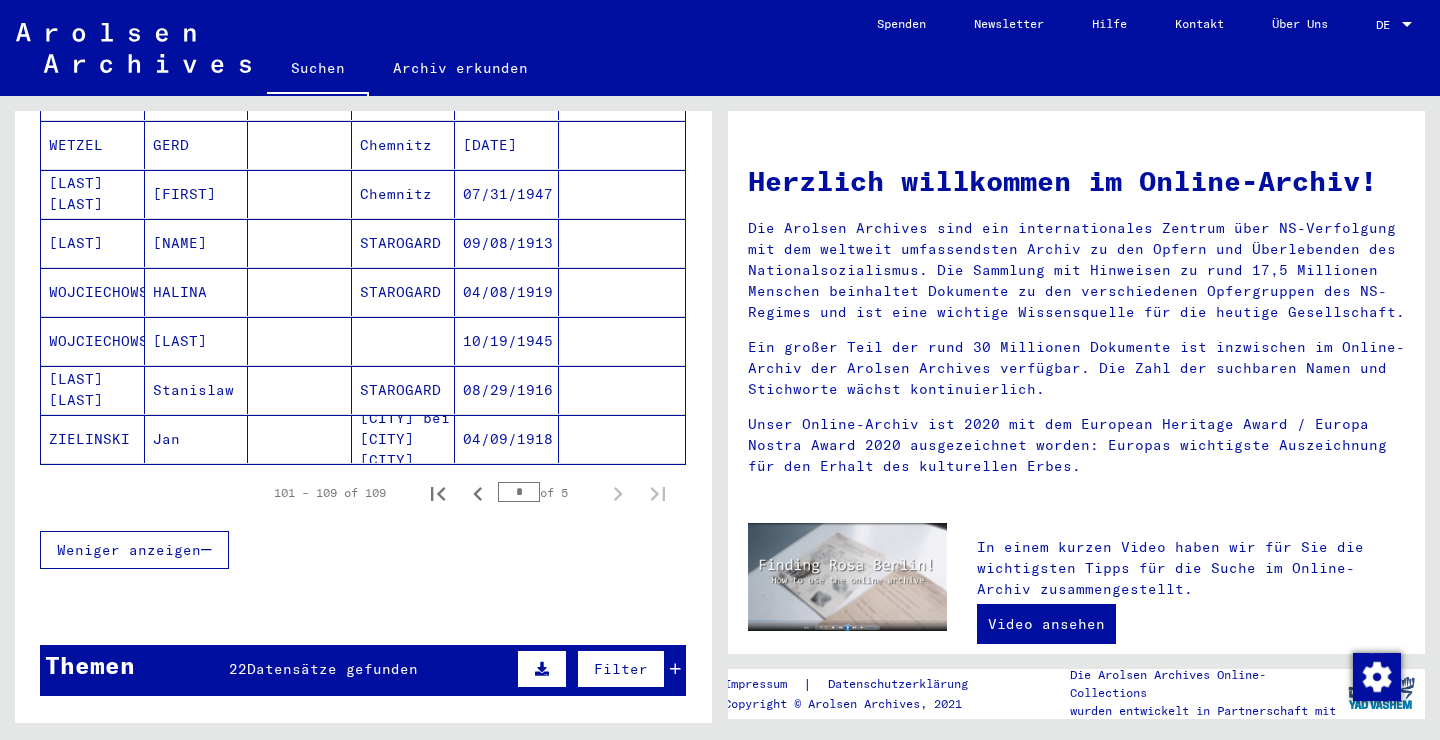 click 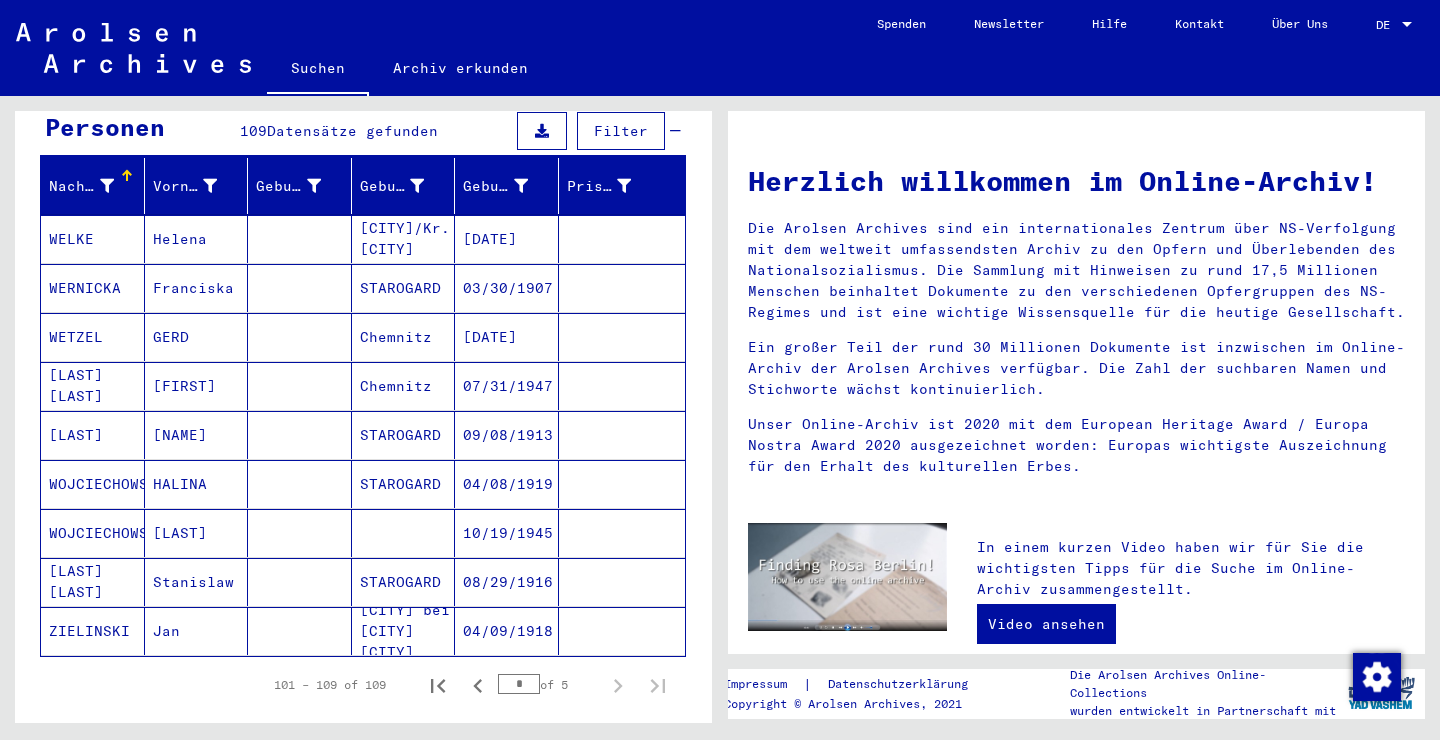 scroll, scrollTop: 197, scrollLeft: 0, axis: vertical 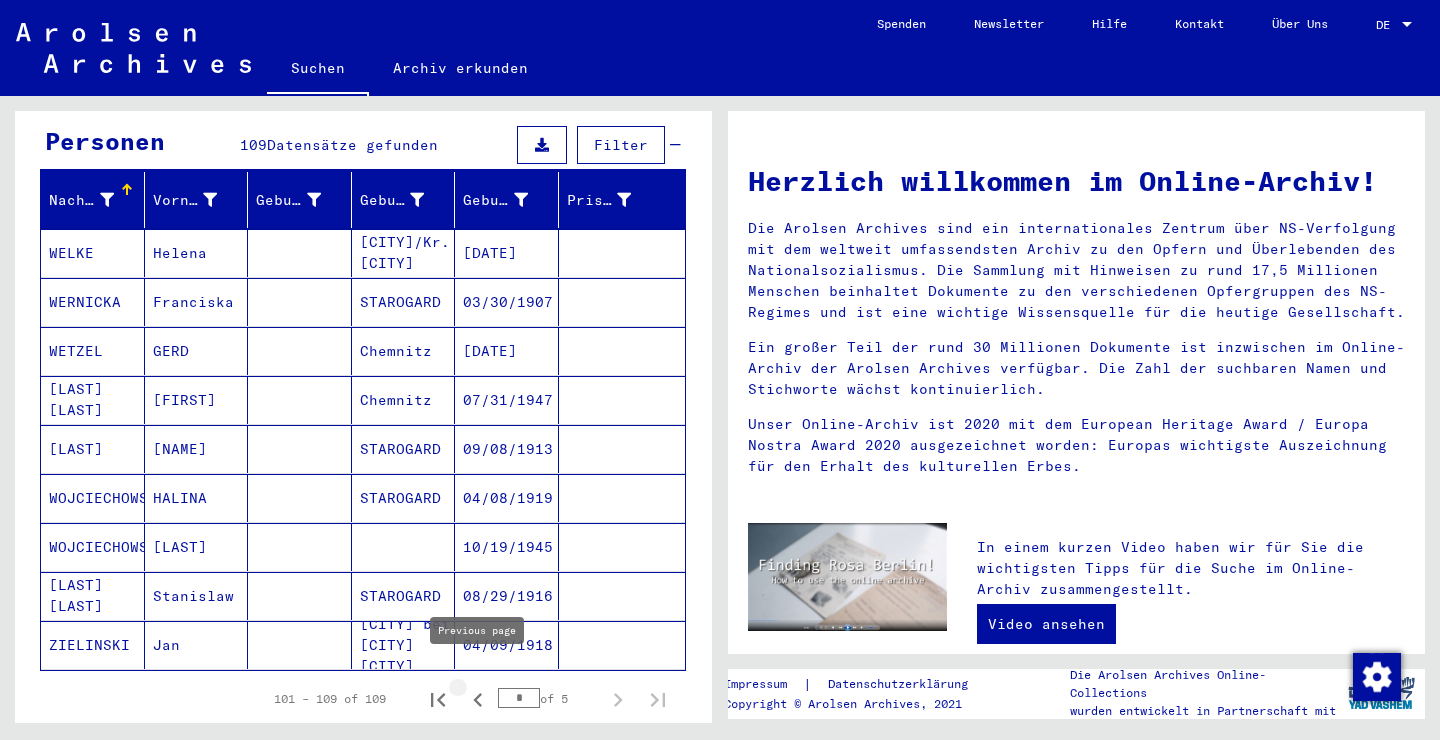click 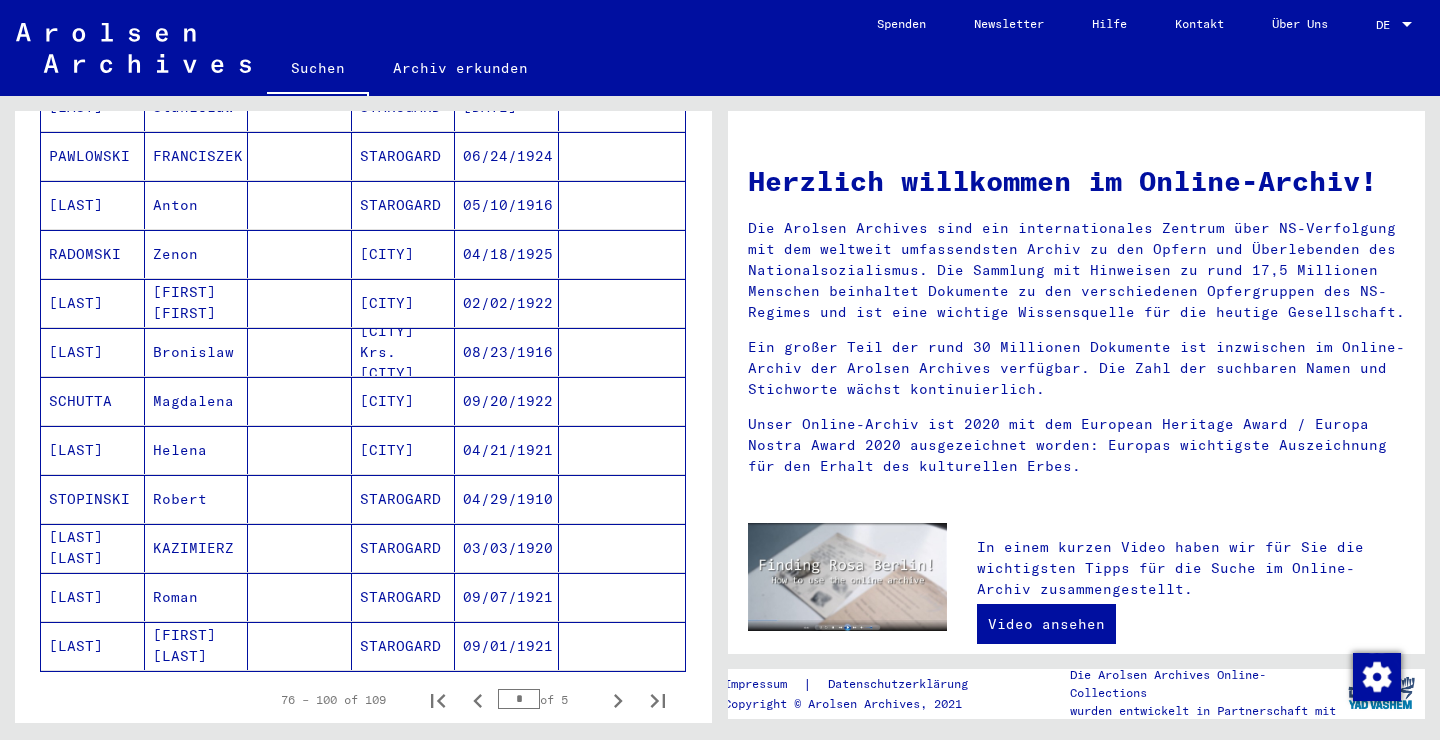 scroll, scrollTop: 982, scrollLeft: 0, axis: vertical 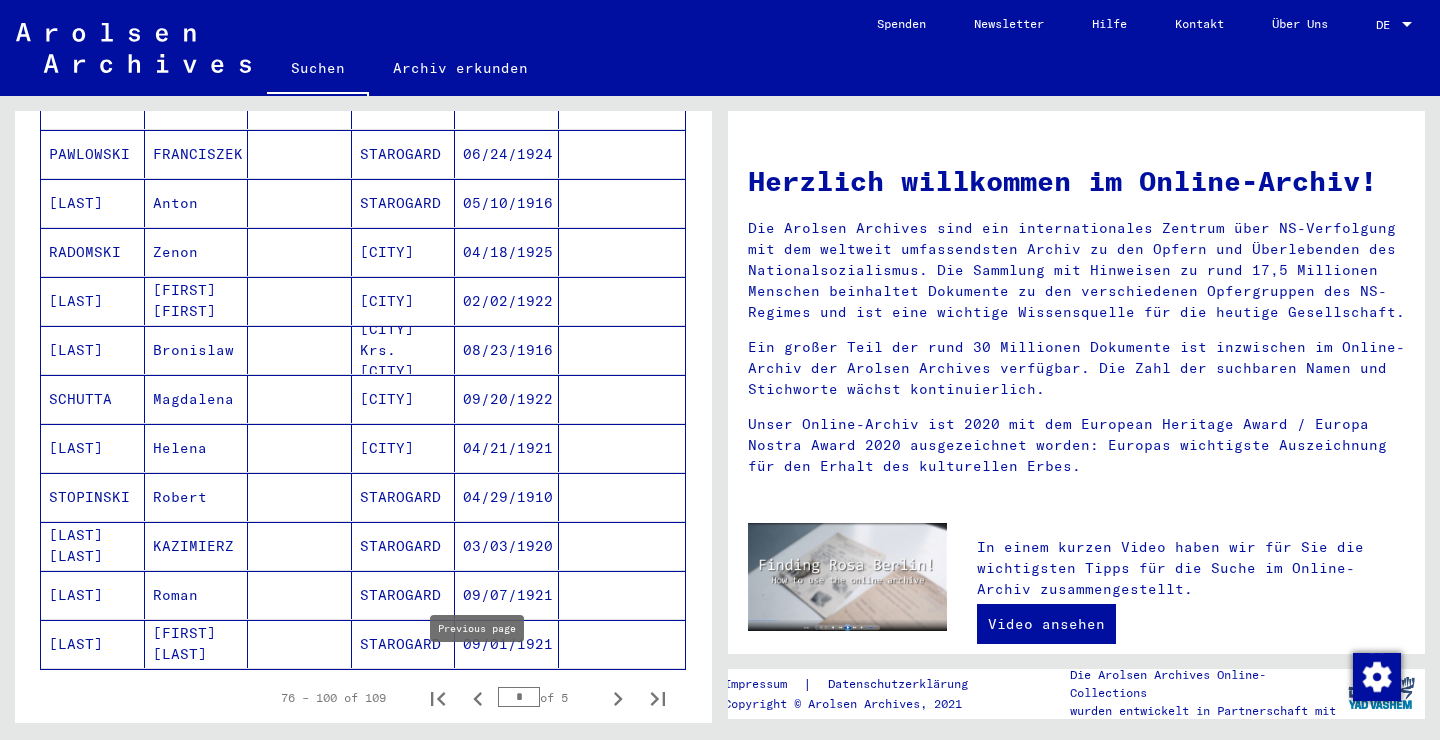 click 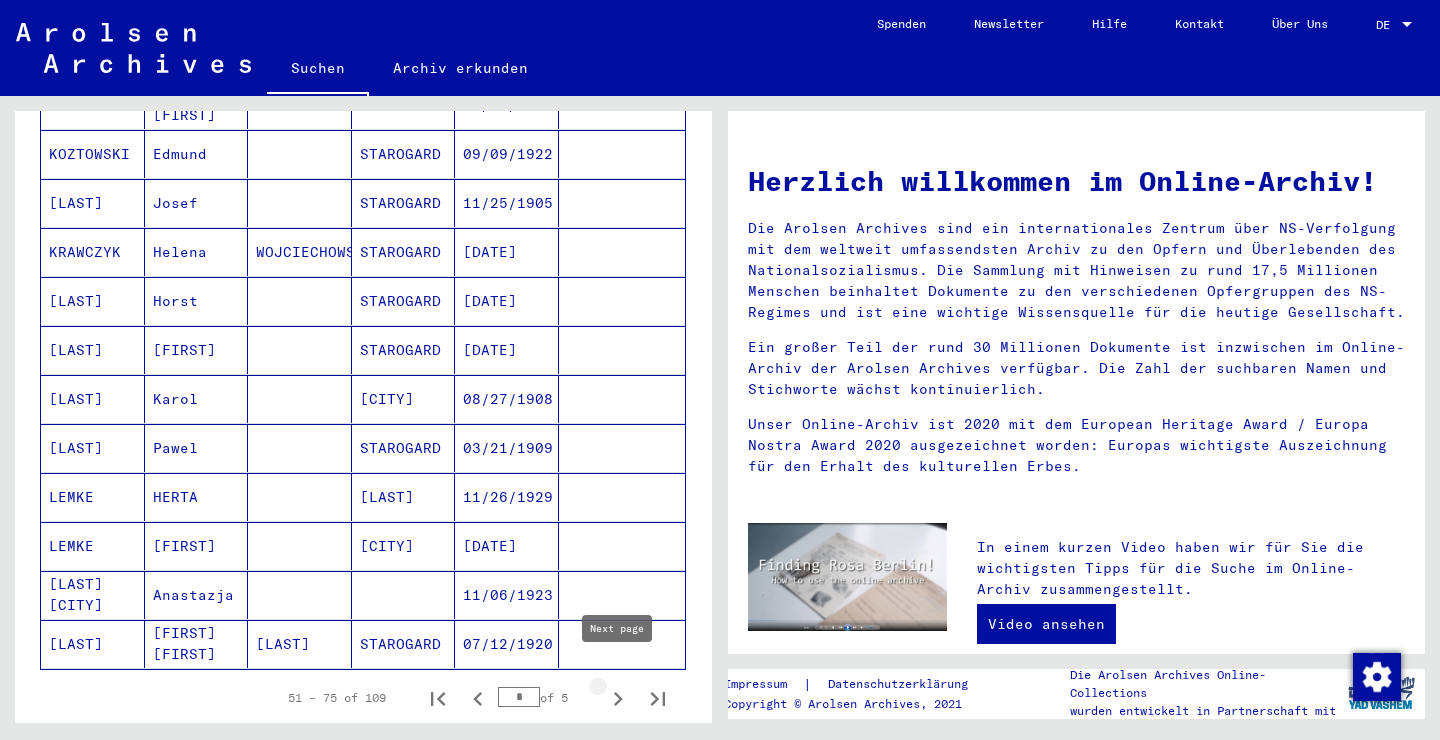 click 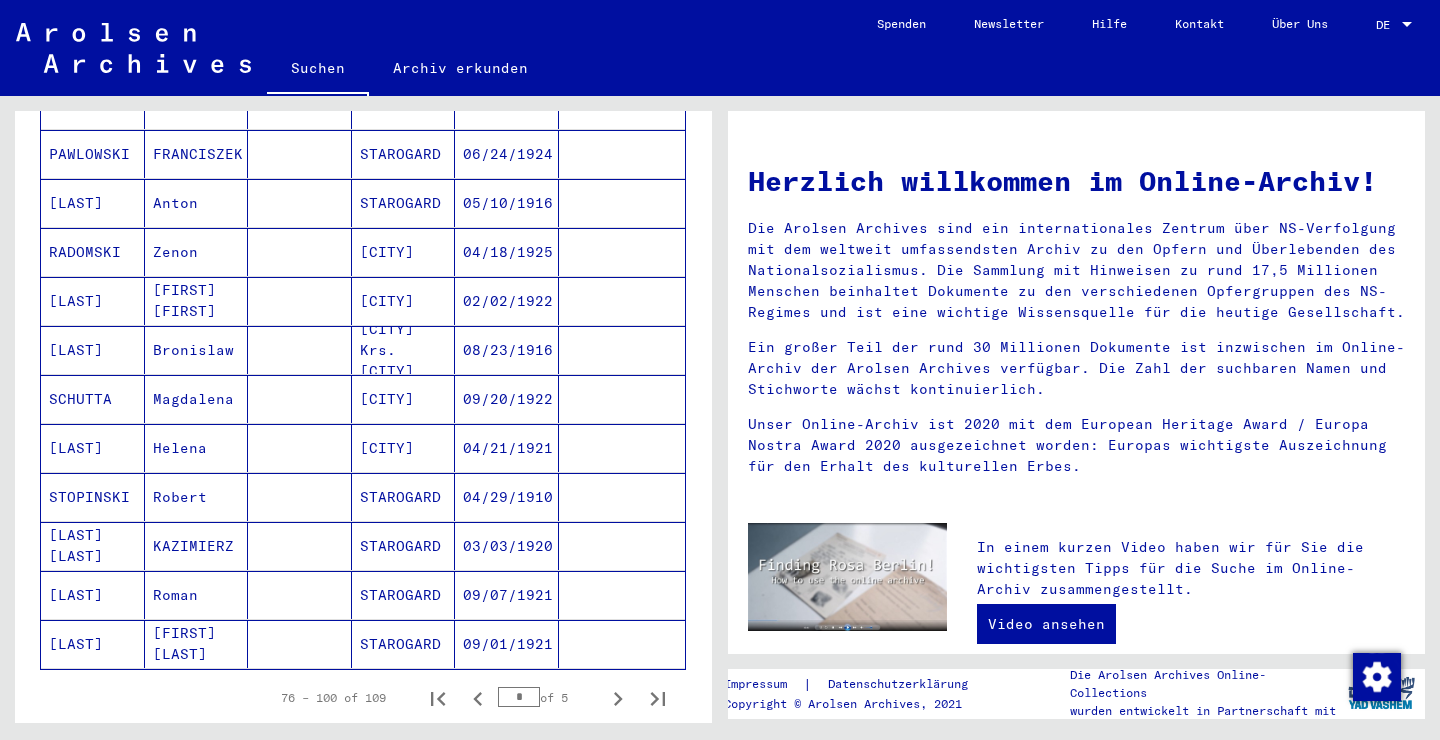 click on "[CITY]" at bounding box center [404, 448] 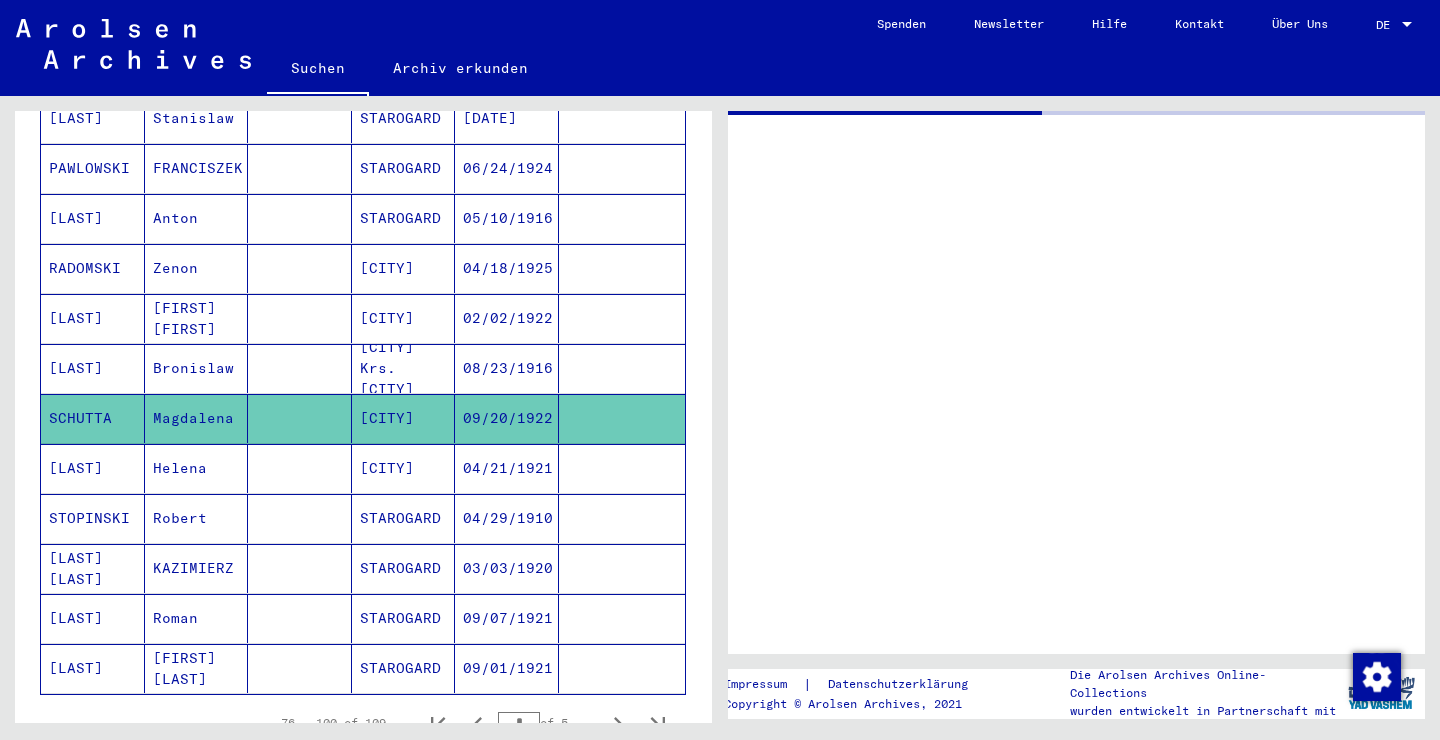 scroll, scrollTop: 997, scrollLeft: 0, axis: vertical 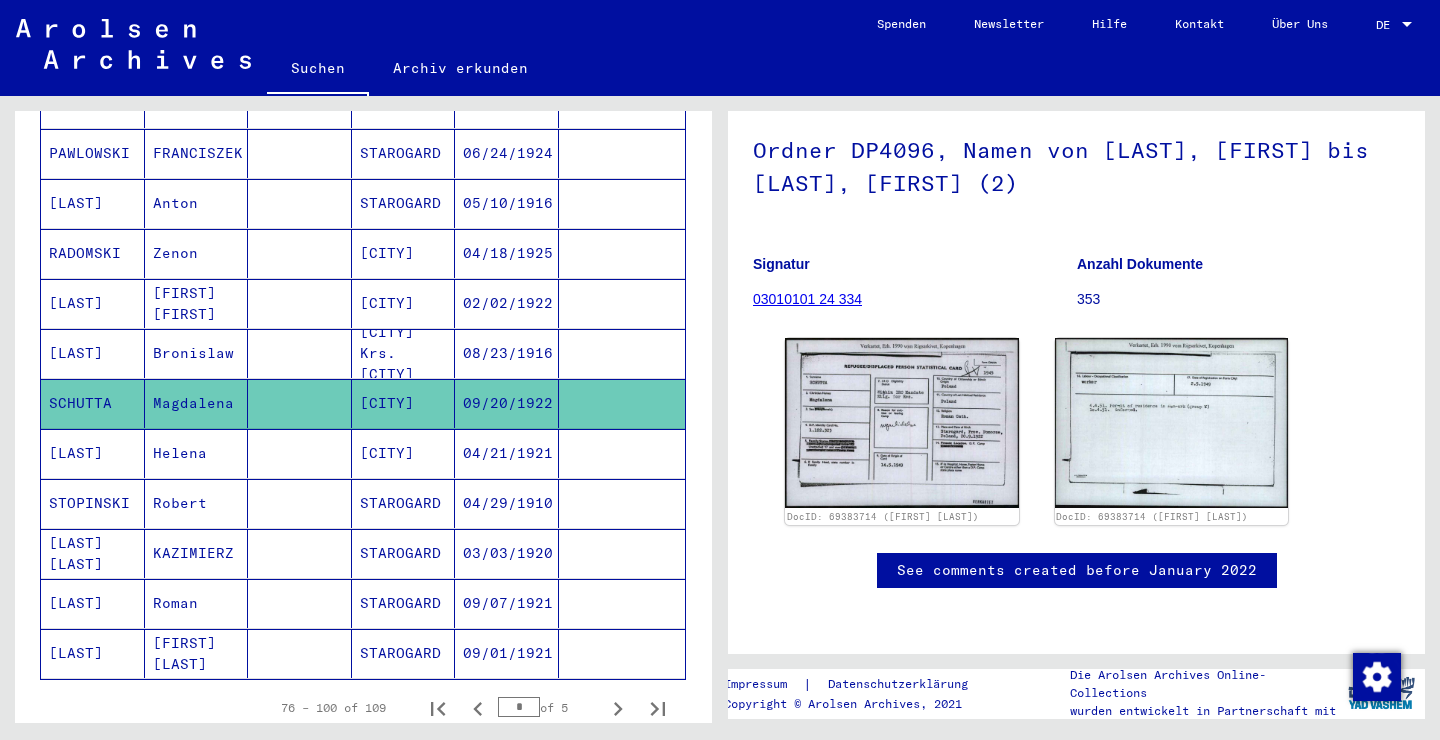 click on "[CITY]" at bounding box center [404, 503] 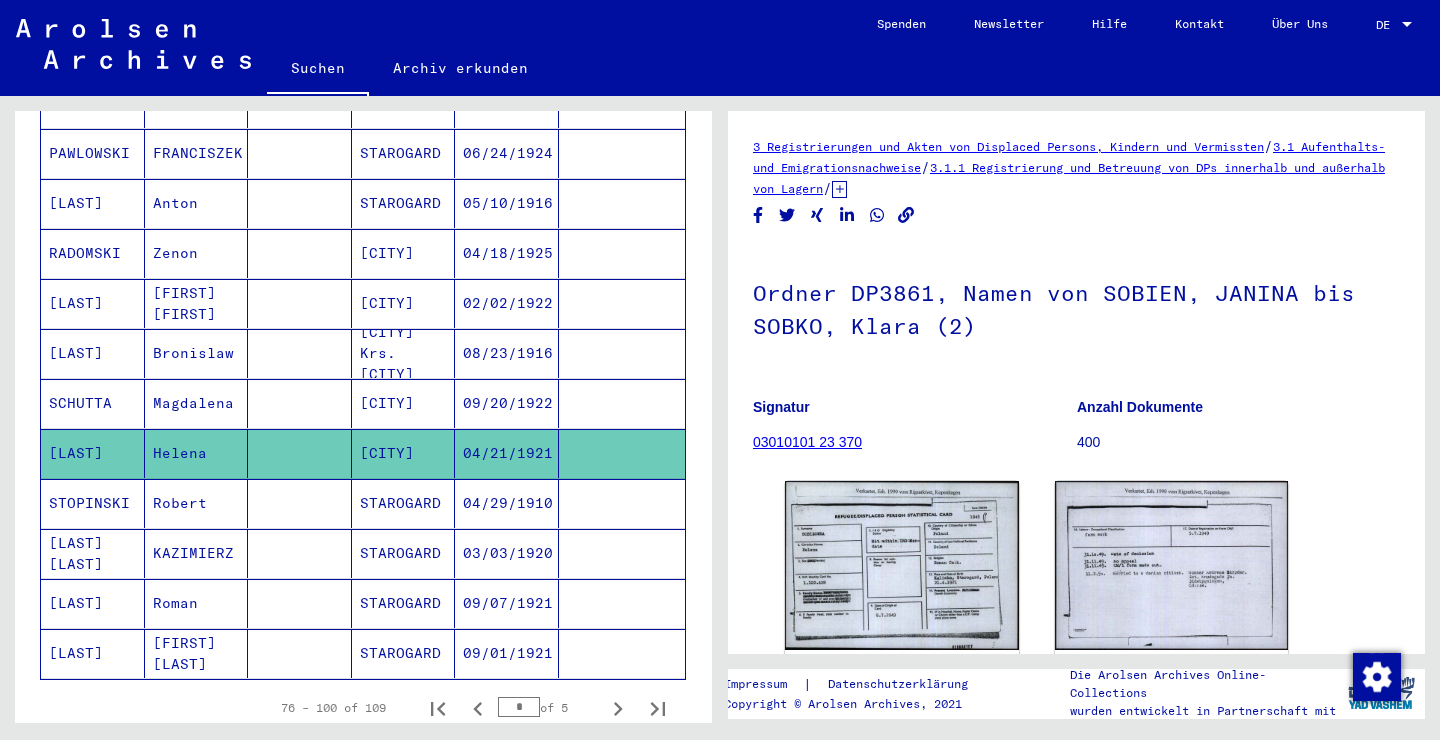 click on "STAROGARD" at bounding box center [404, 553] 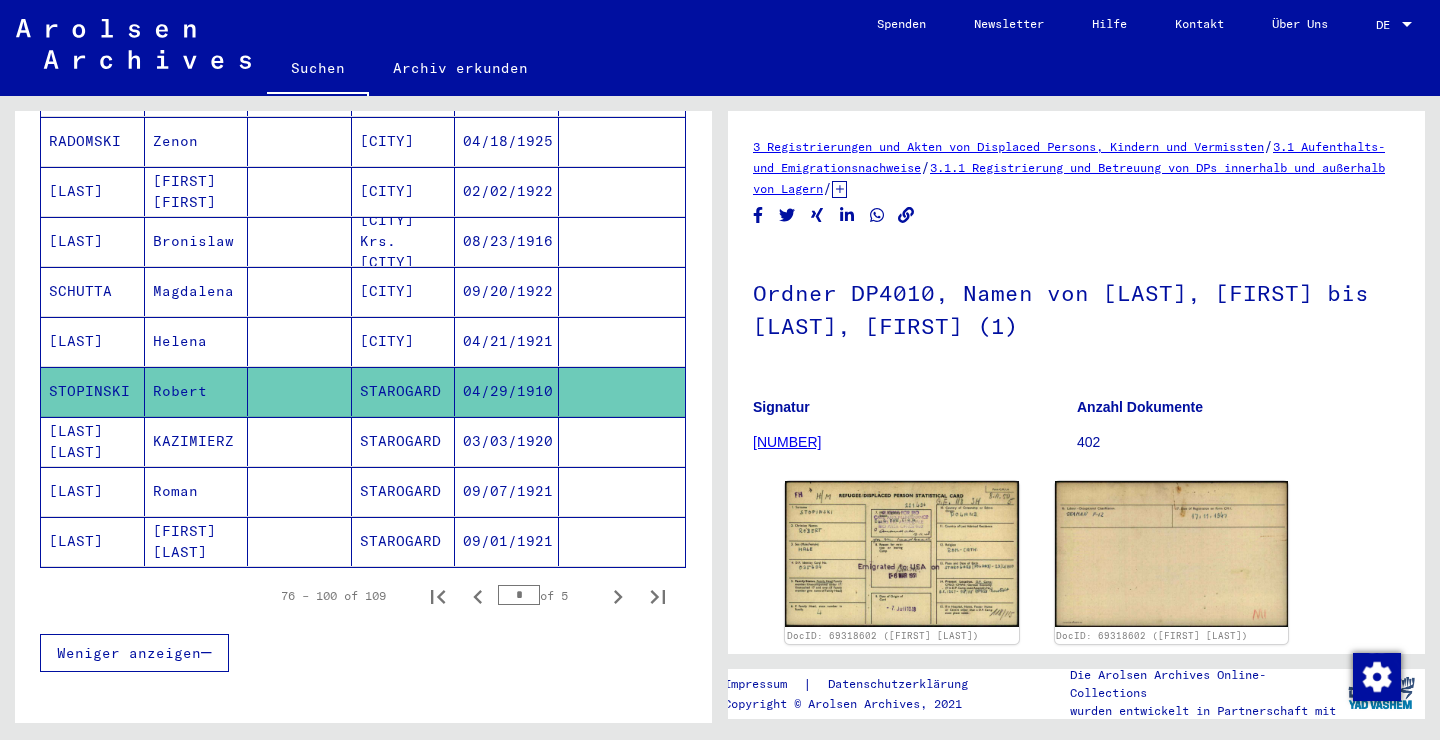 scroll, scrollTop: 1115, scrollLeft: 0, axis: vertical 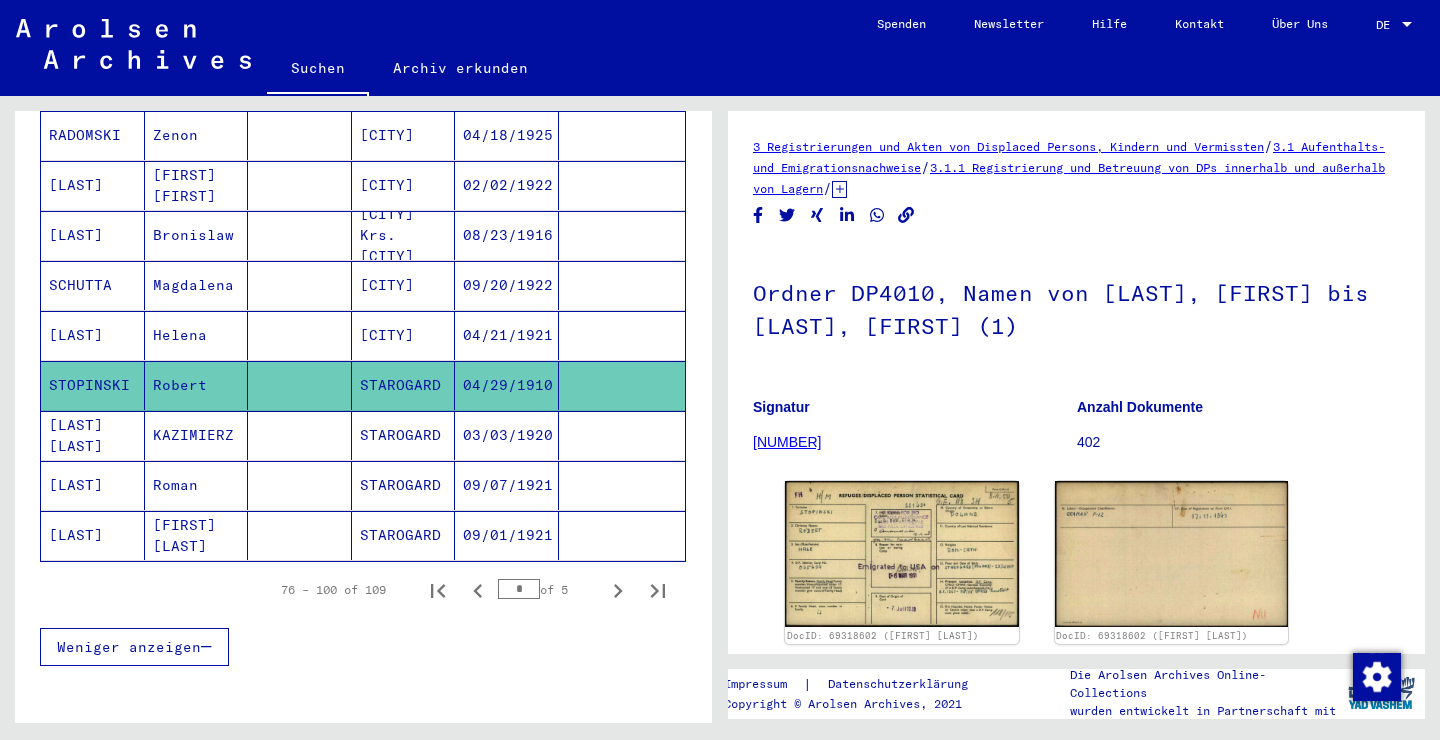 click on "STAROGARD" at bounding box center [404, 535] 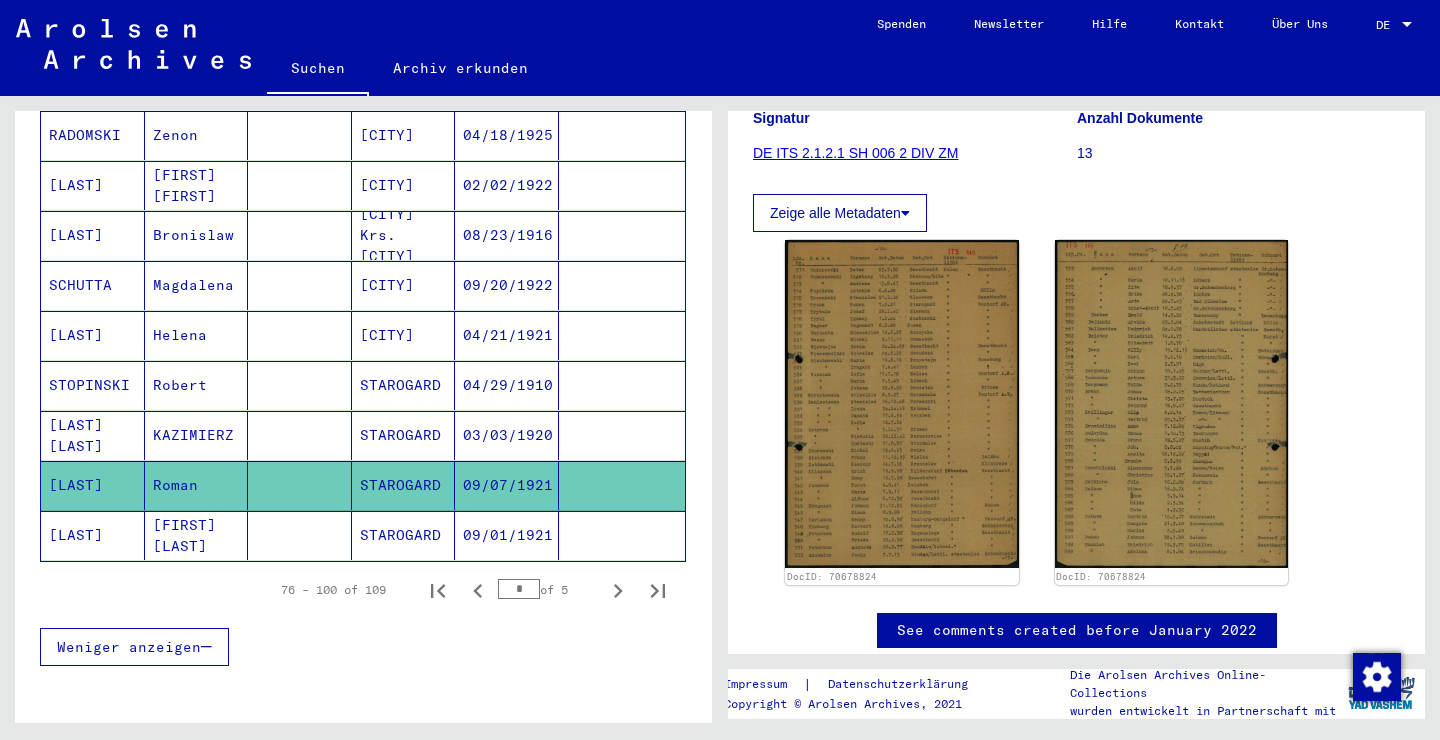 scroll, scrollTop: 281, scrollLeft: 0, axis: vertical 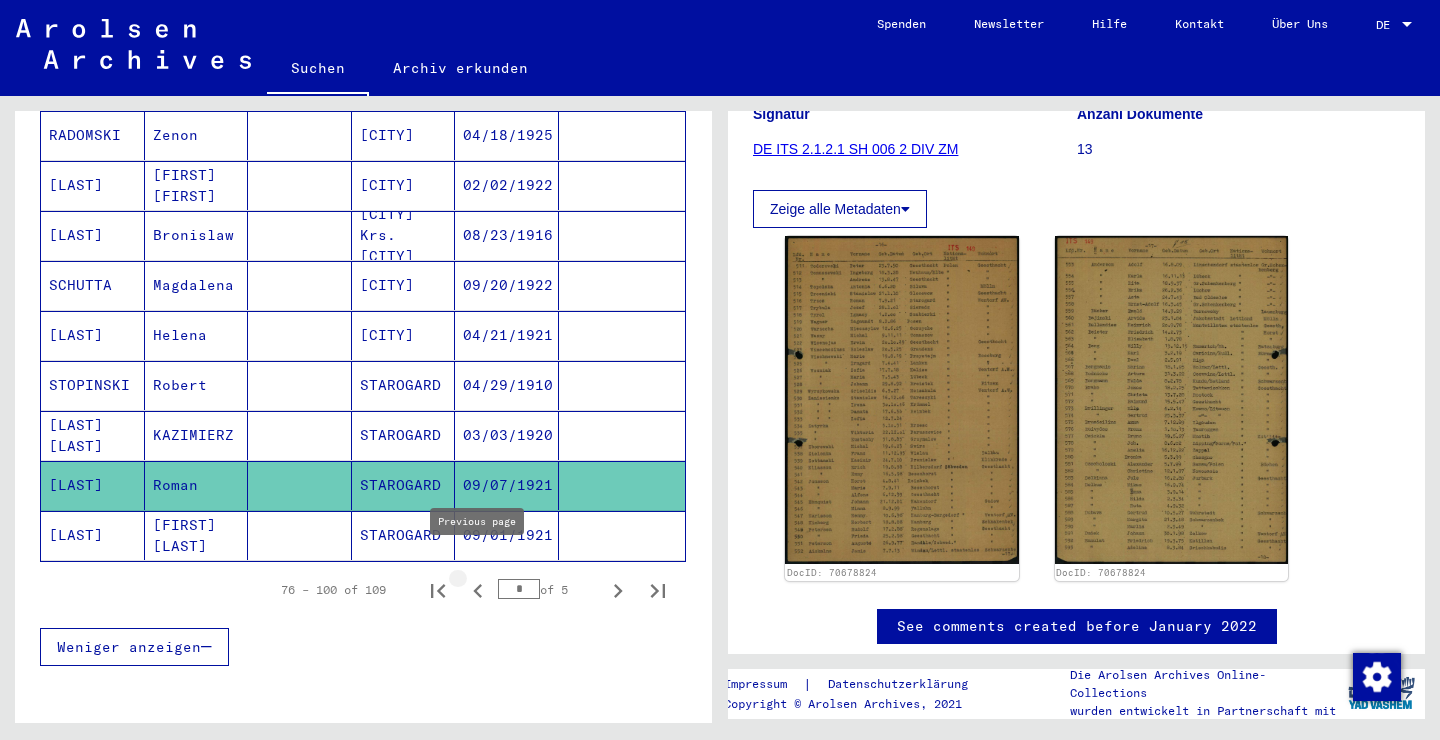 click 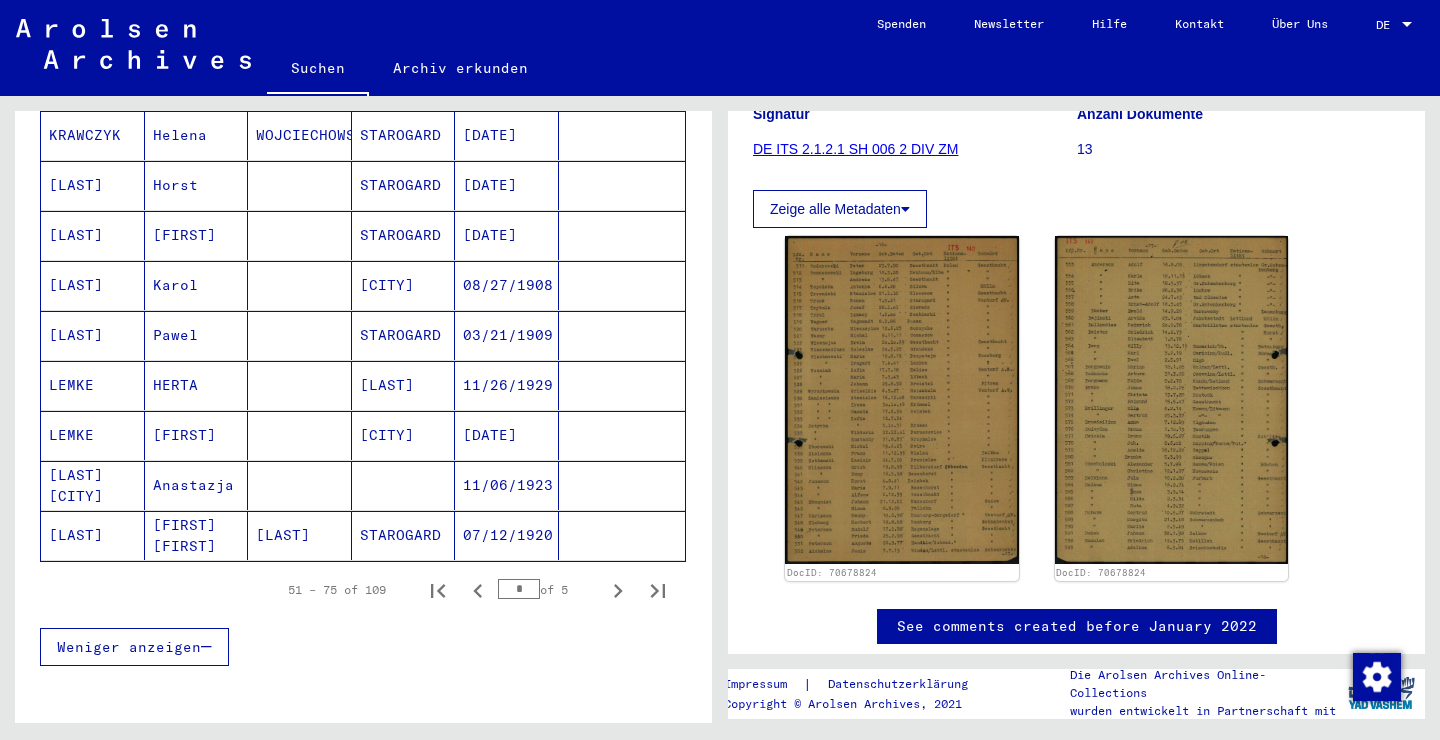 click on "STAROGARD" 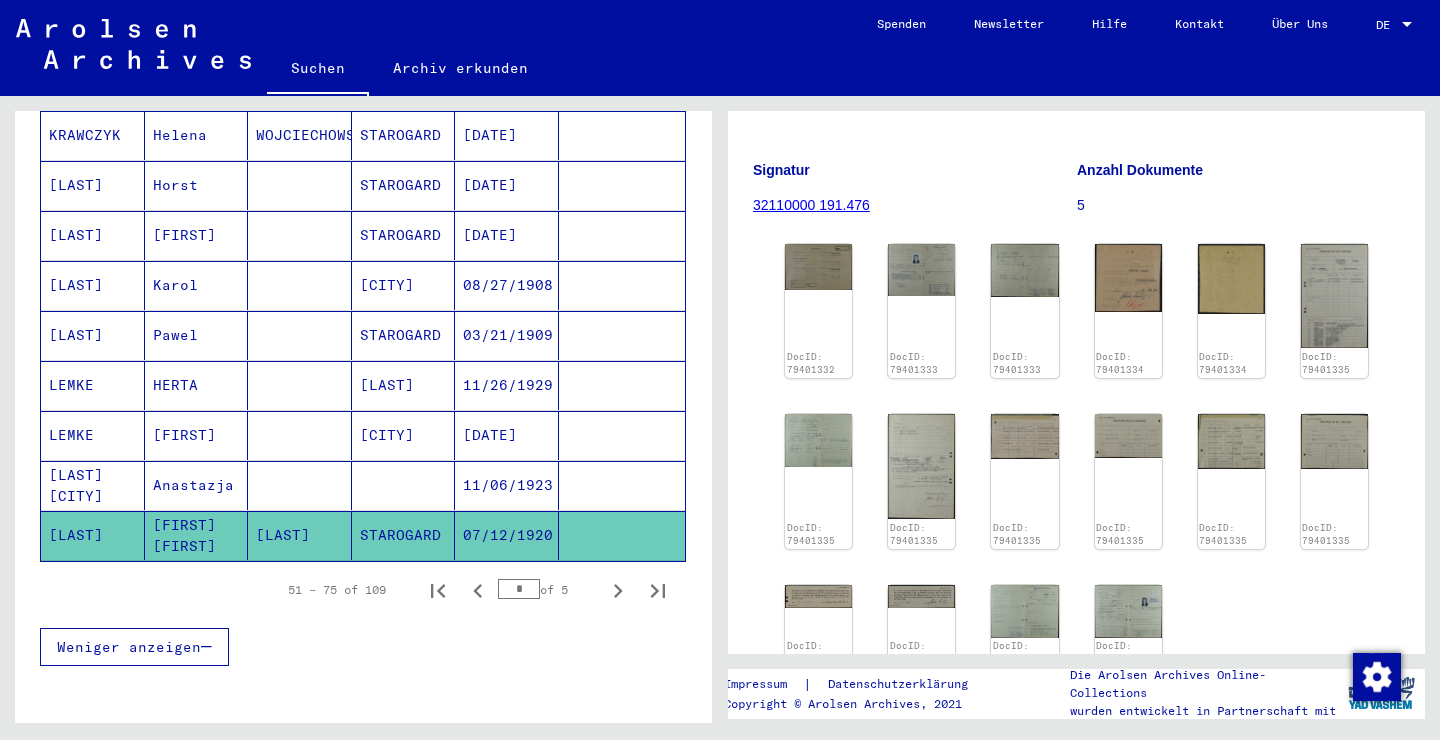 scroll, scrollTop: 297, scrollLeft: 0, axis: vertical 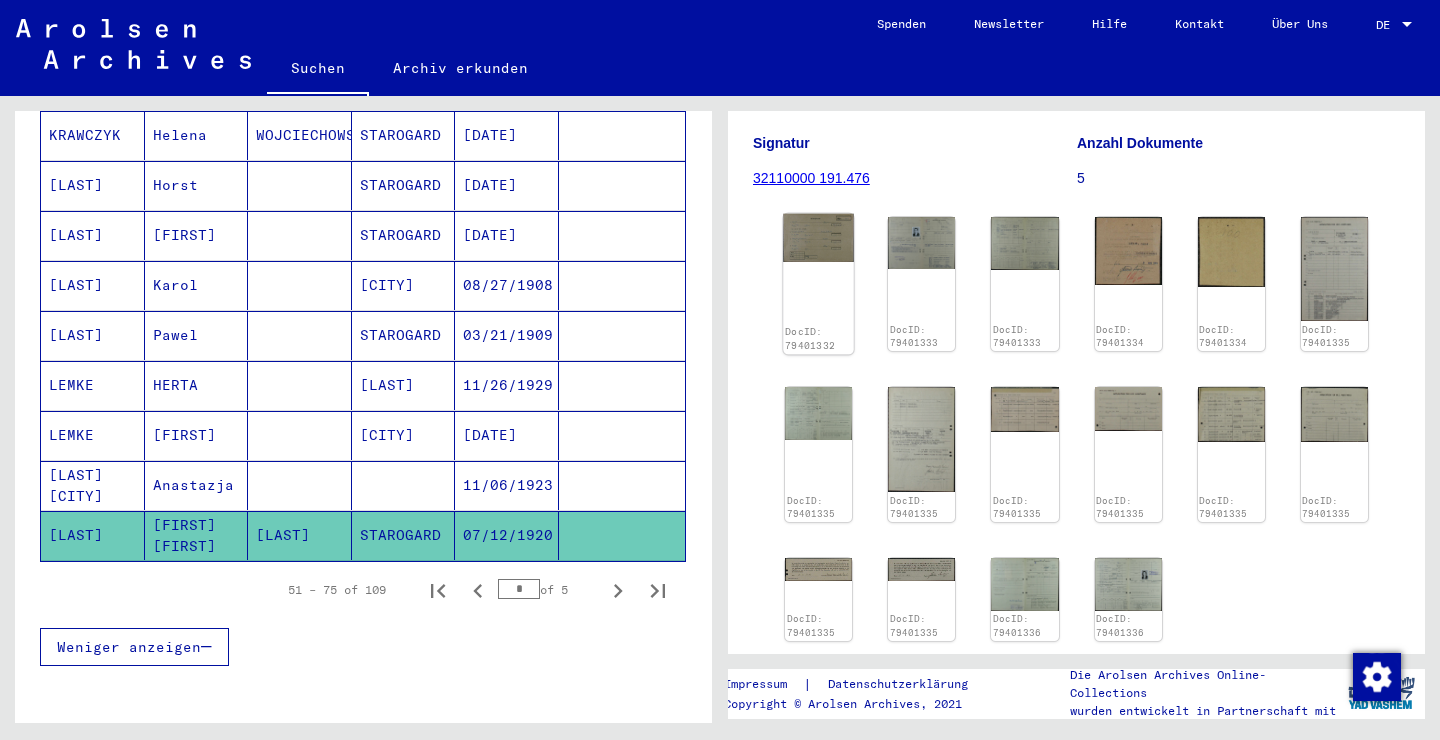 click 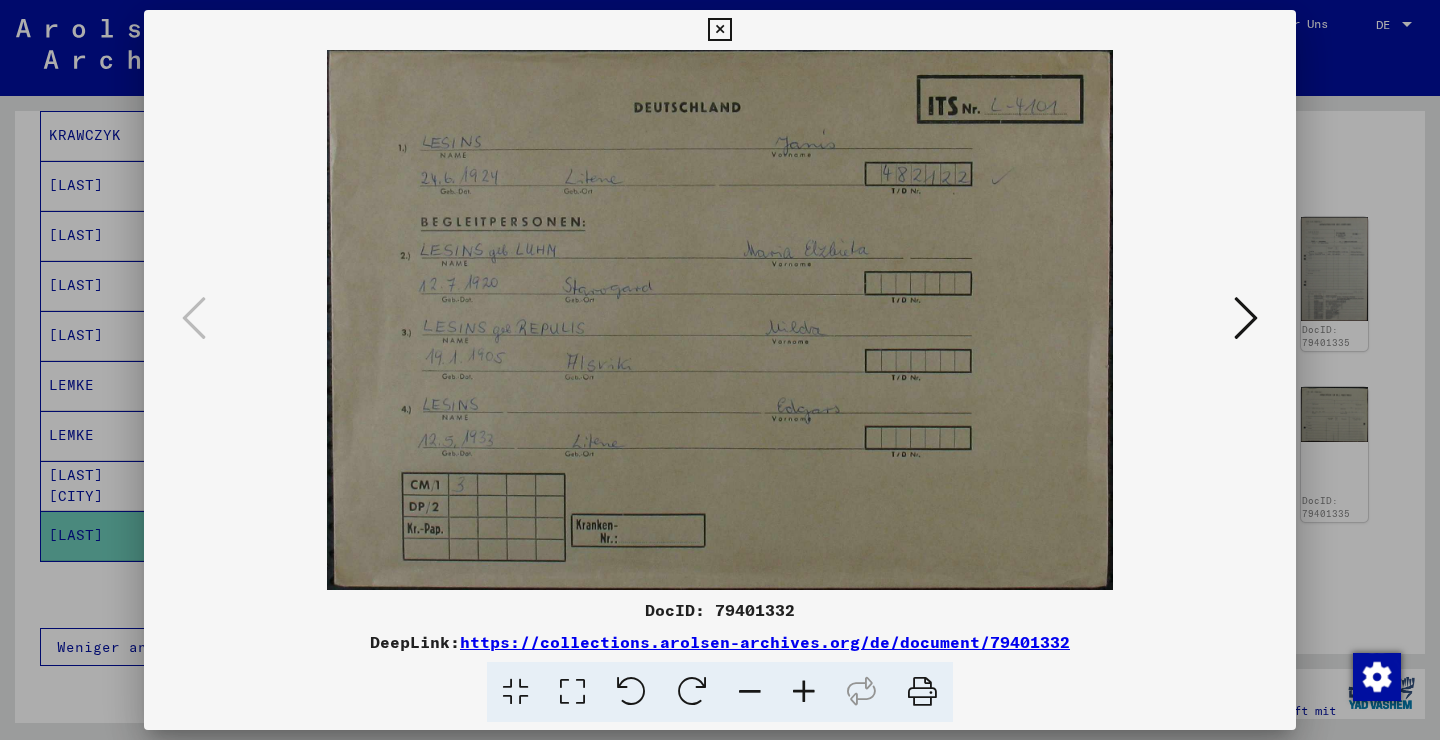 click at bounding box center (720, 320) 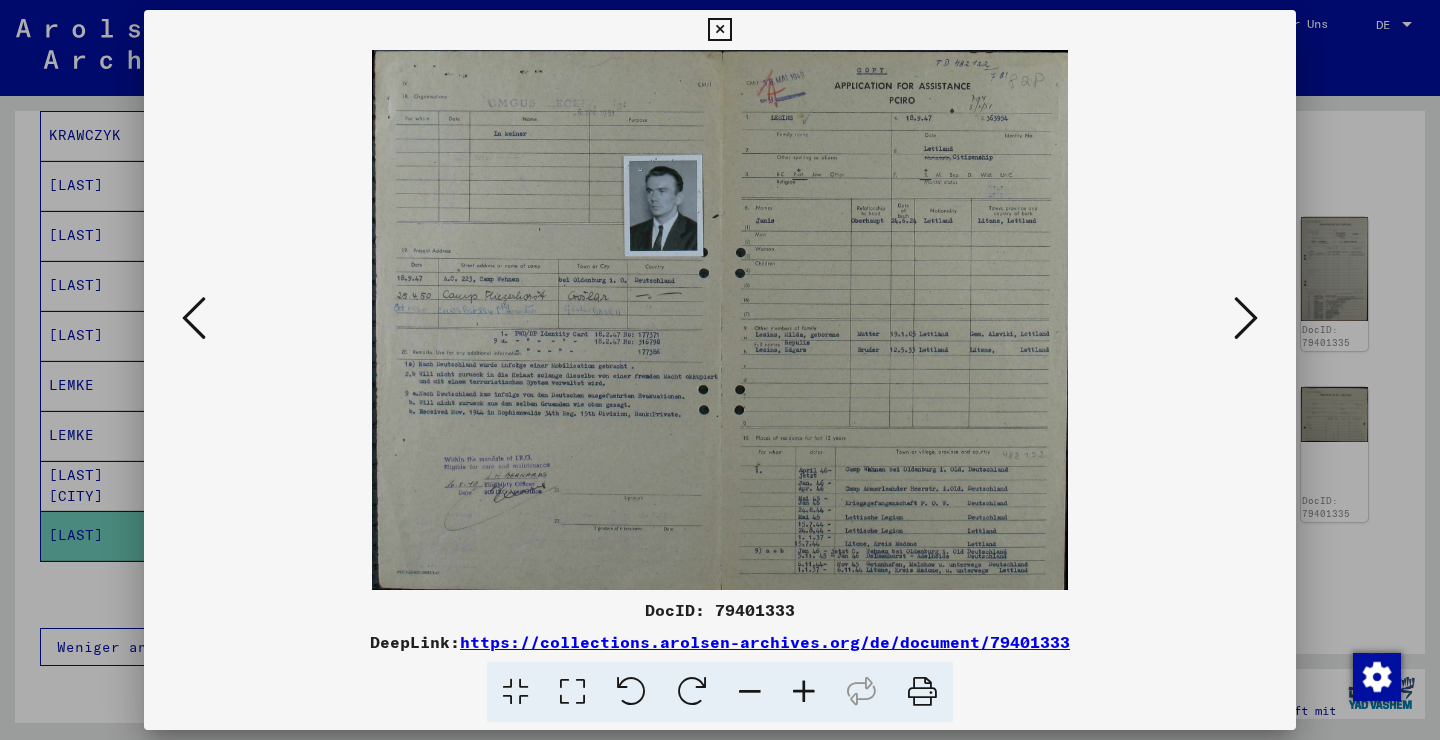 click at bounding box center [1246, 318] 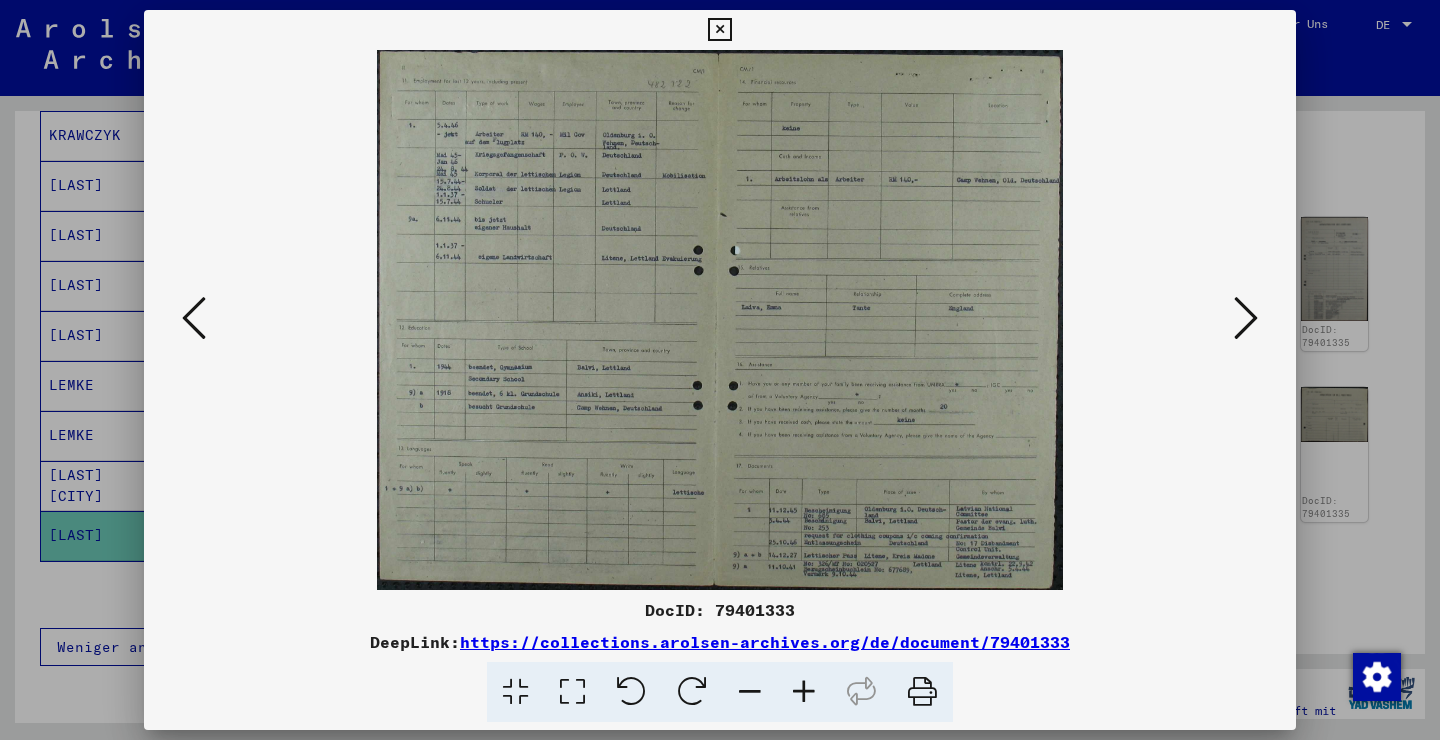 click at bounding box center [1246, 318] 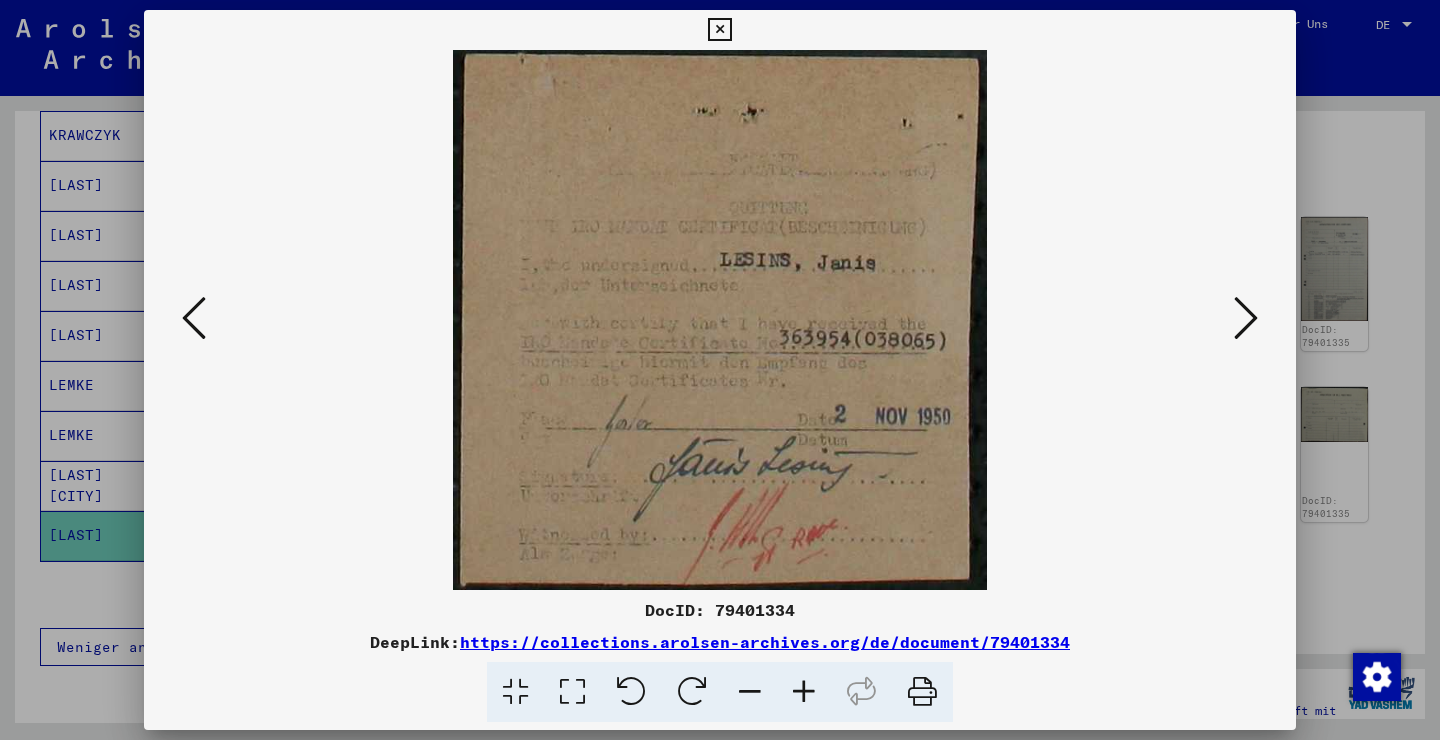 click at bounding box center [1246, 318] 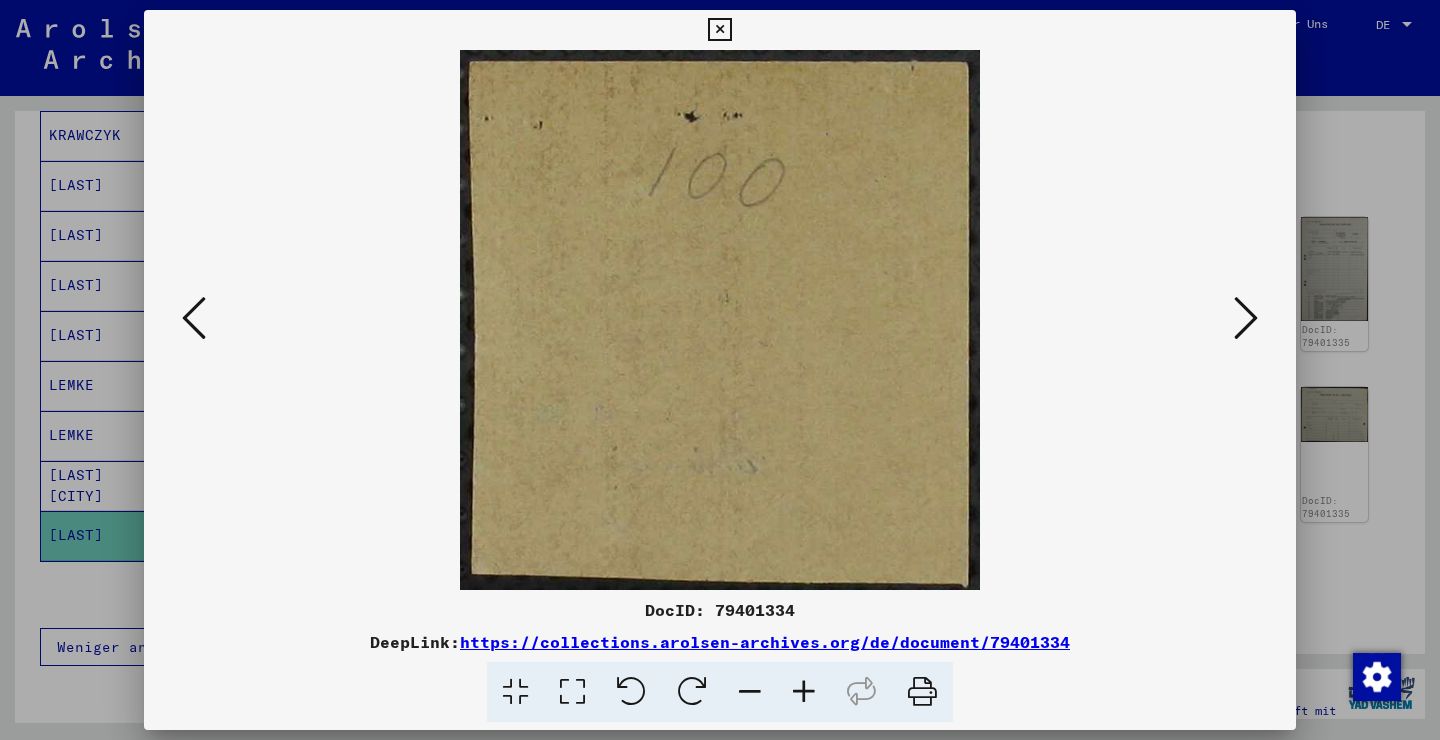 click at bounding box center (1246, 318) 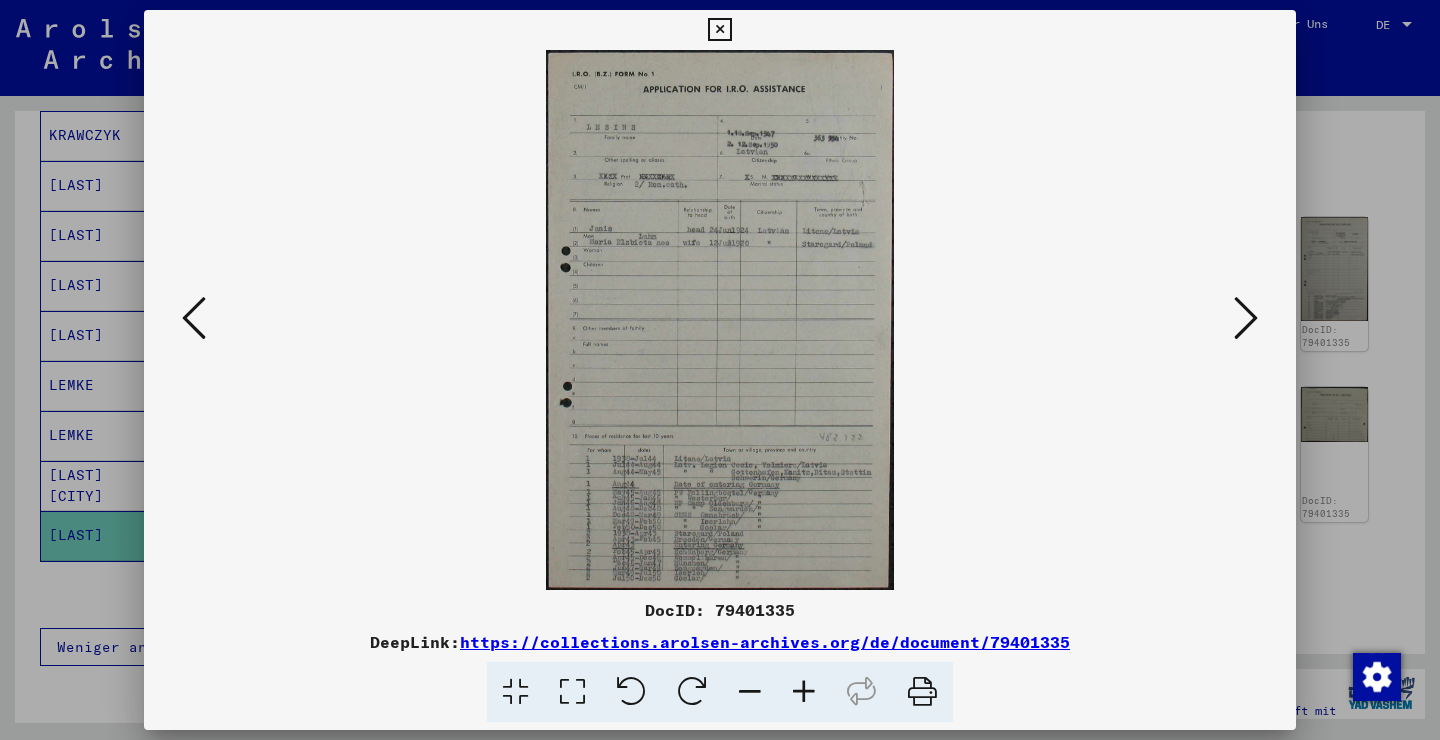 click at bounding box center [1246, 318] 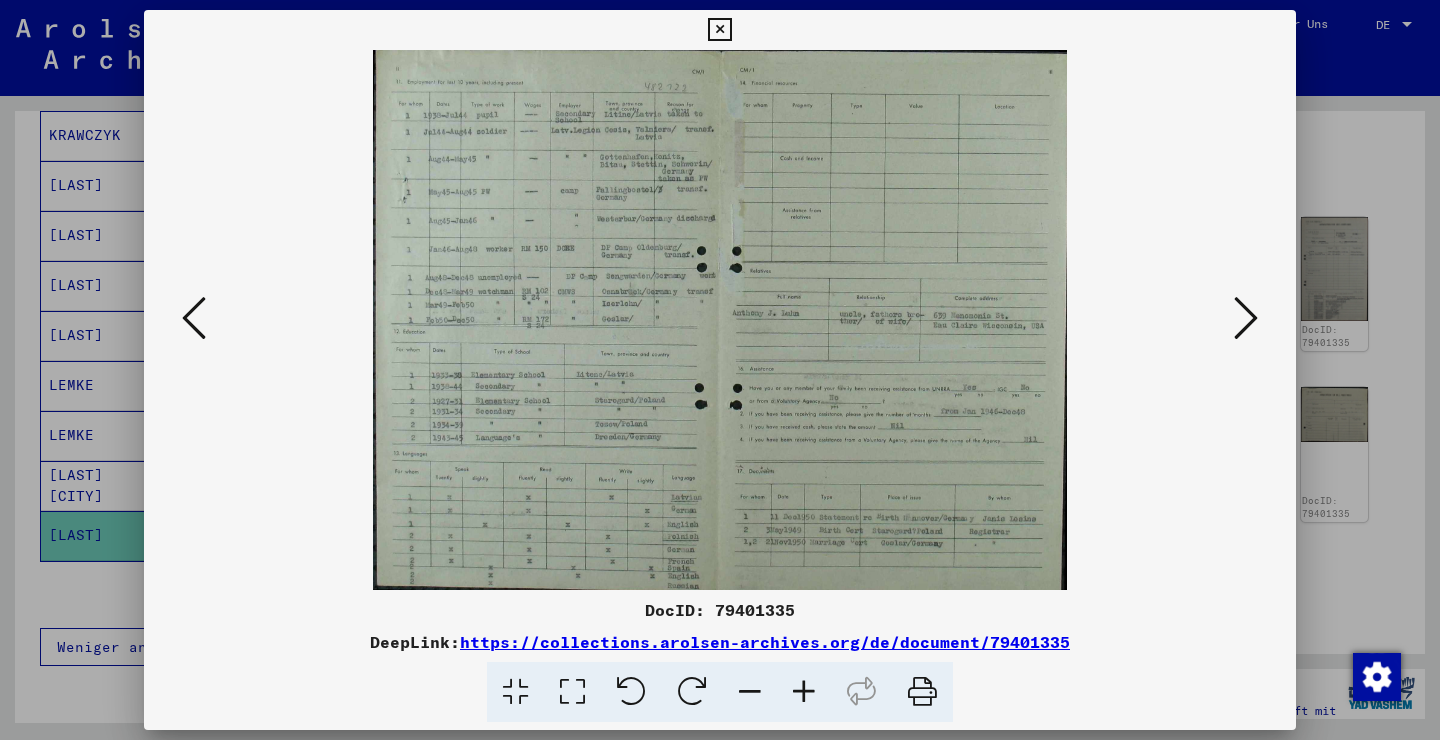click at bounding box center [1246, 318] 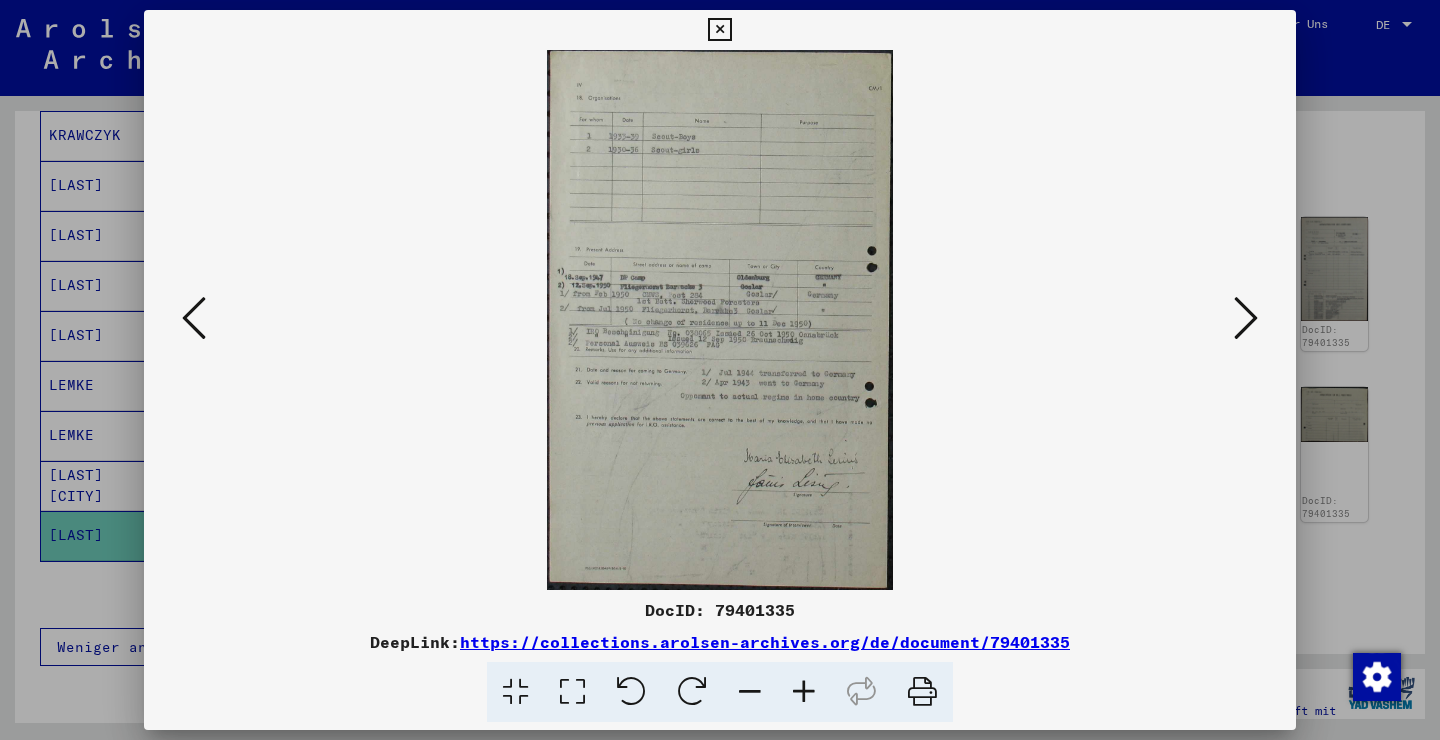 click at bounding box center (1246, 318) 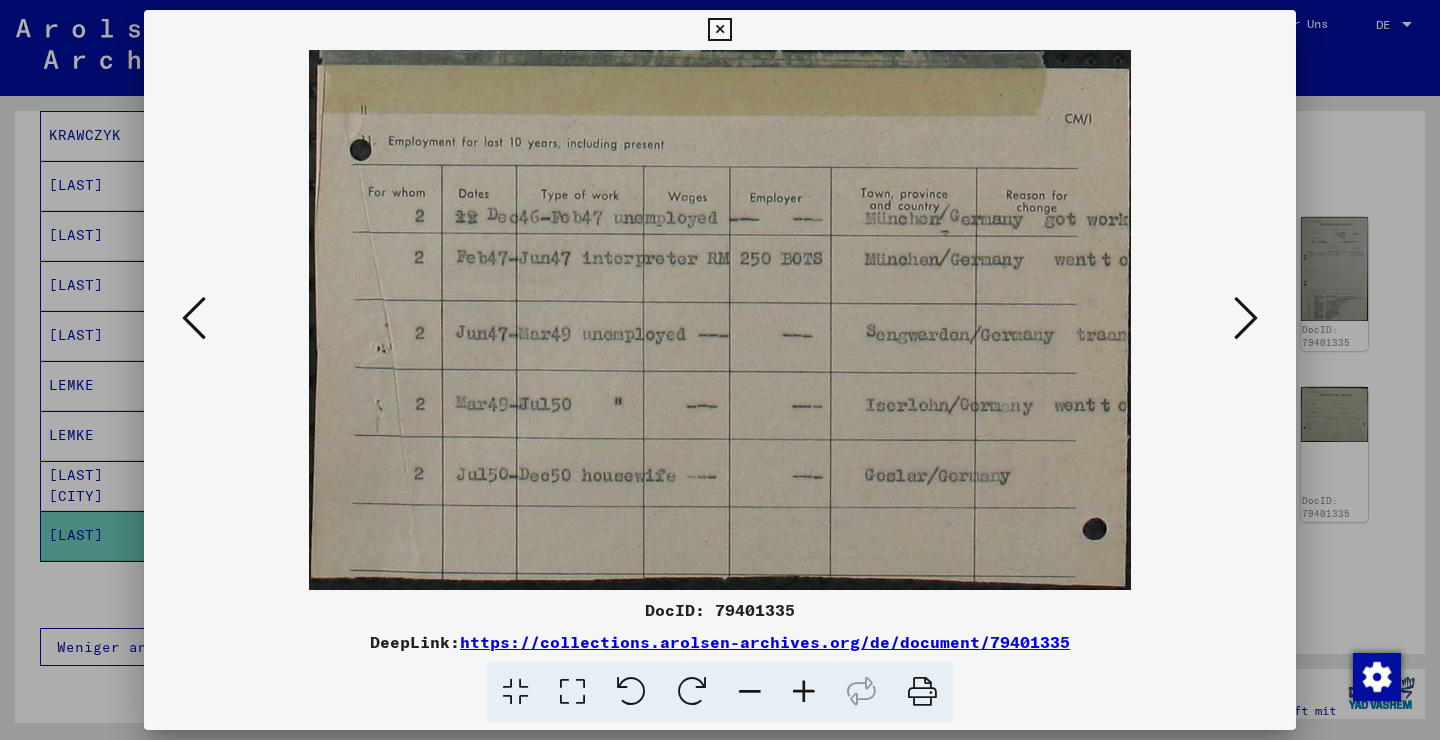 click at bounding box center [1246, 318] 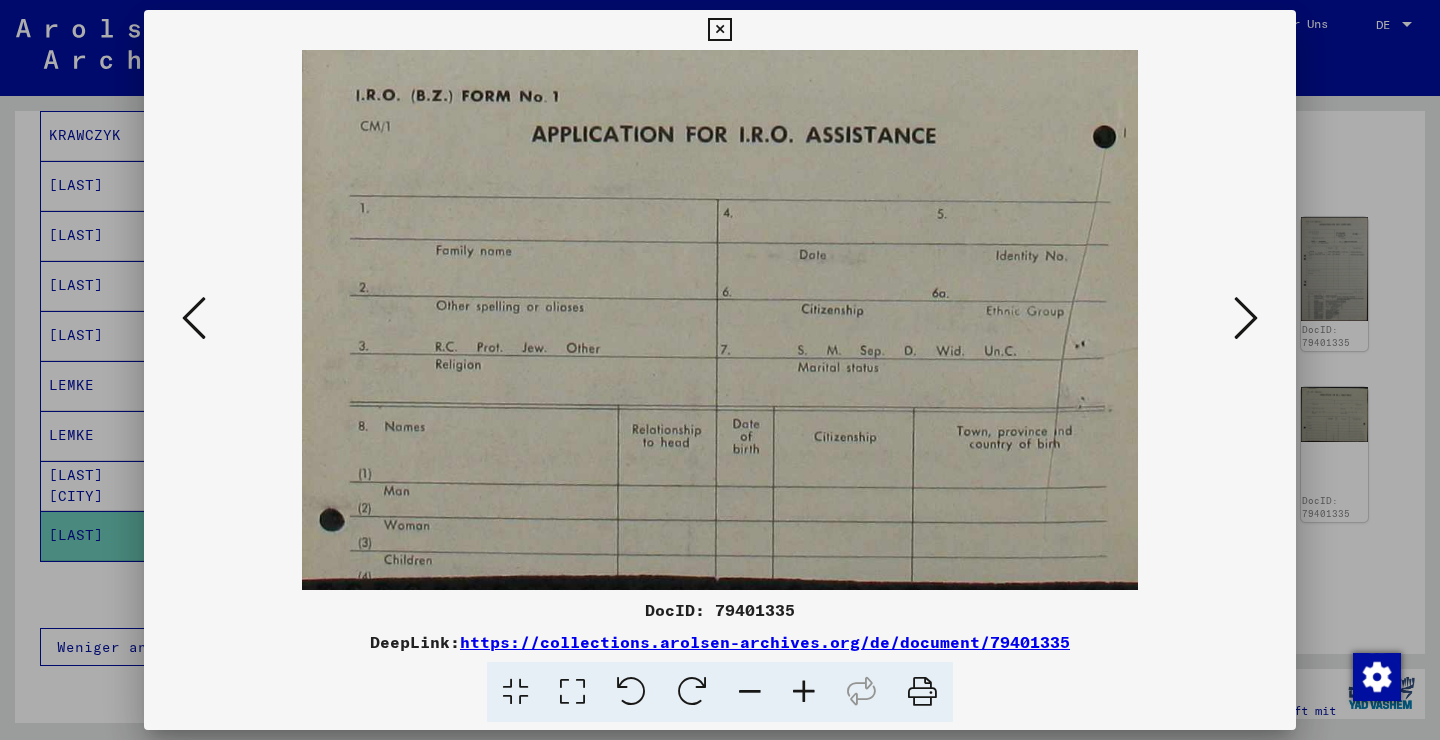 click at bounding box center [1246, 318] 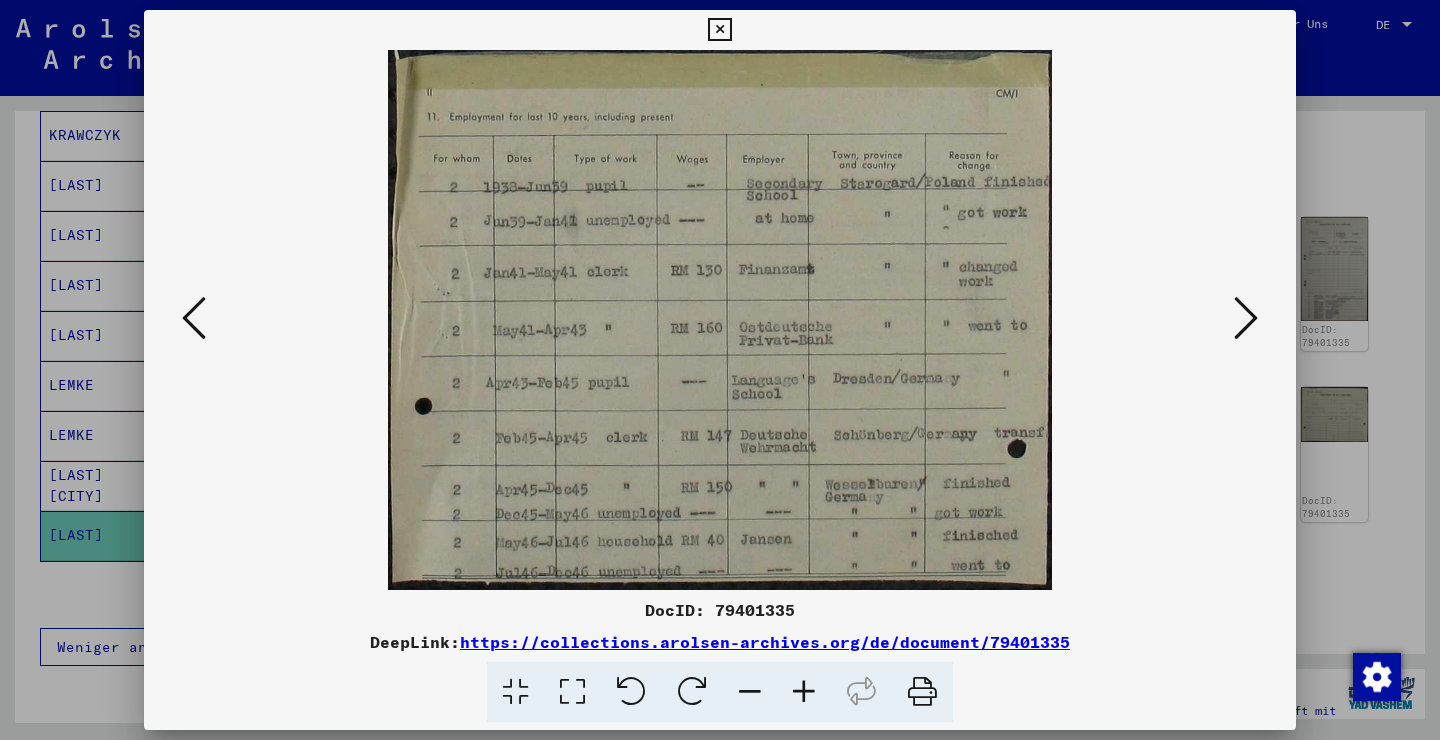 click at bounding box center [1246, 318] 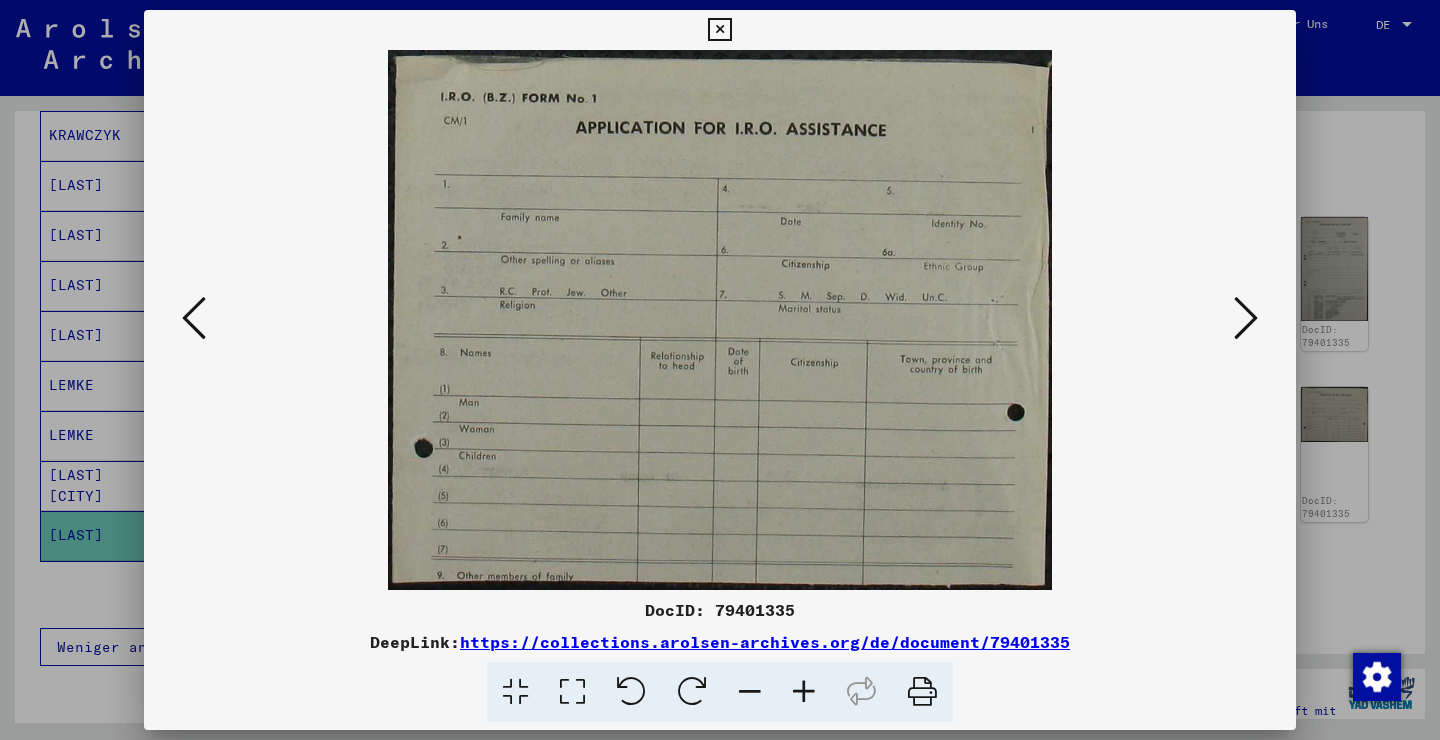 click at bounding box center [1246, 318] 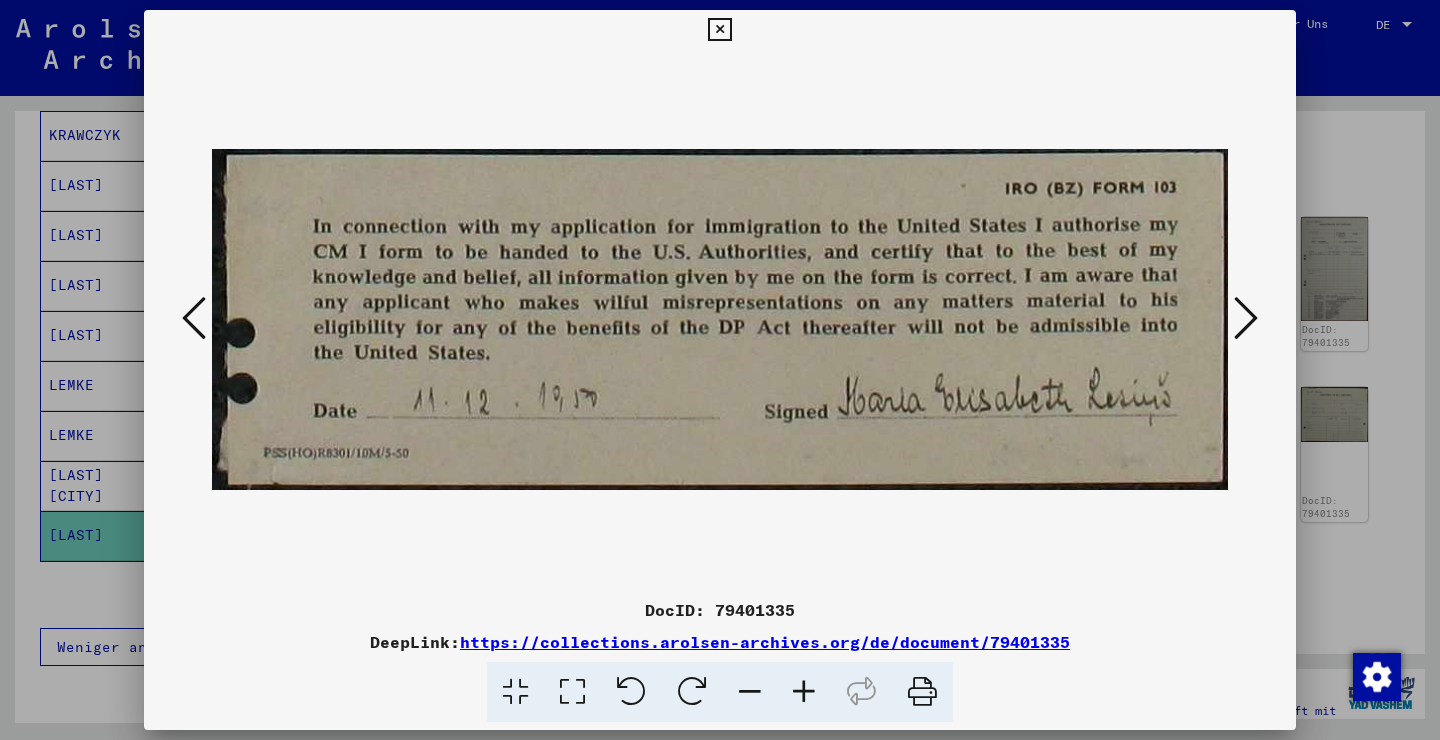 click at bounding box center [1246, 318] 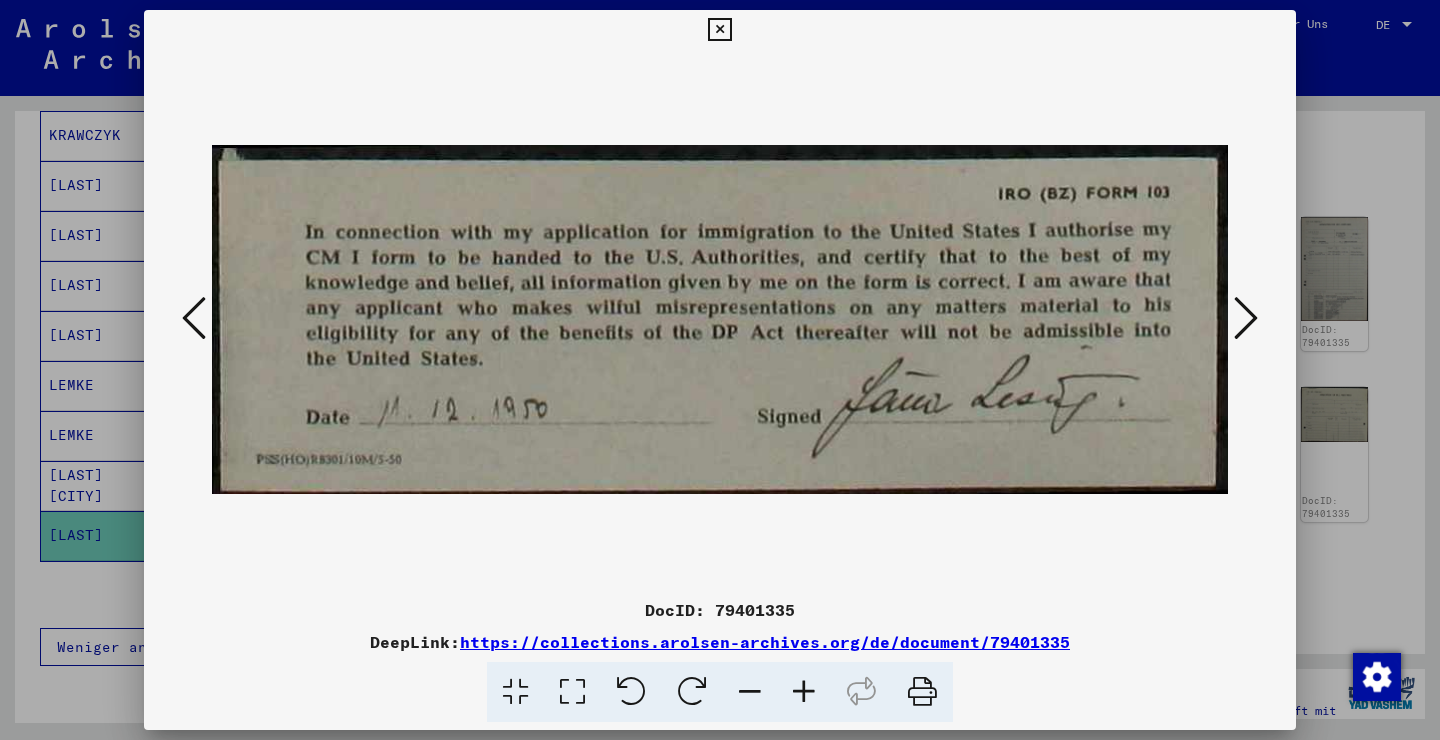 click at bounding box center [1246, 318] 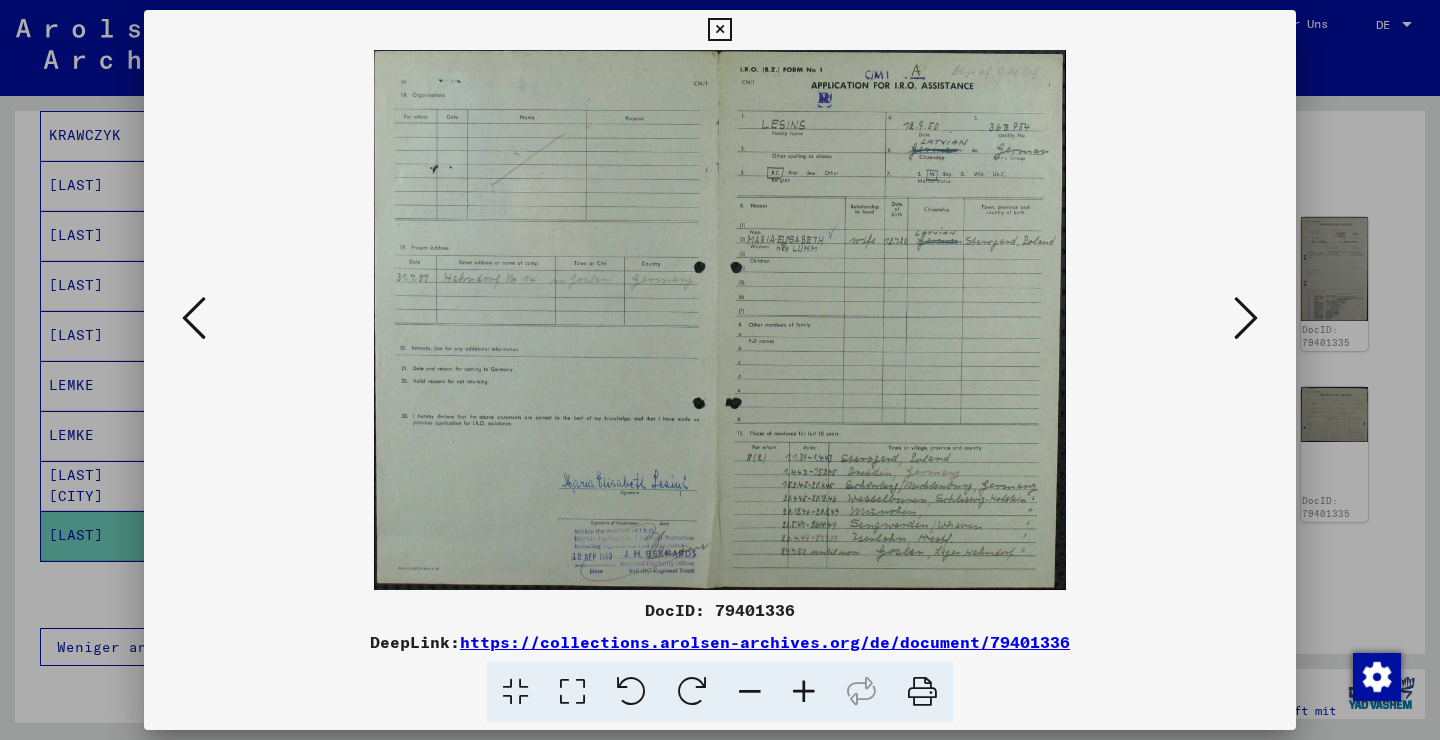 click at bounding box center (719, 30) 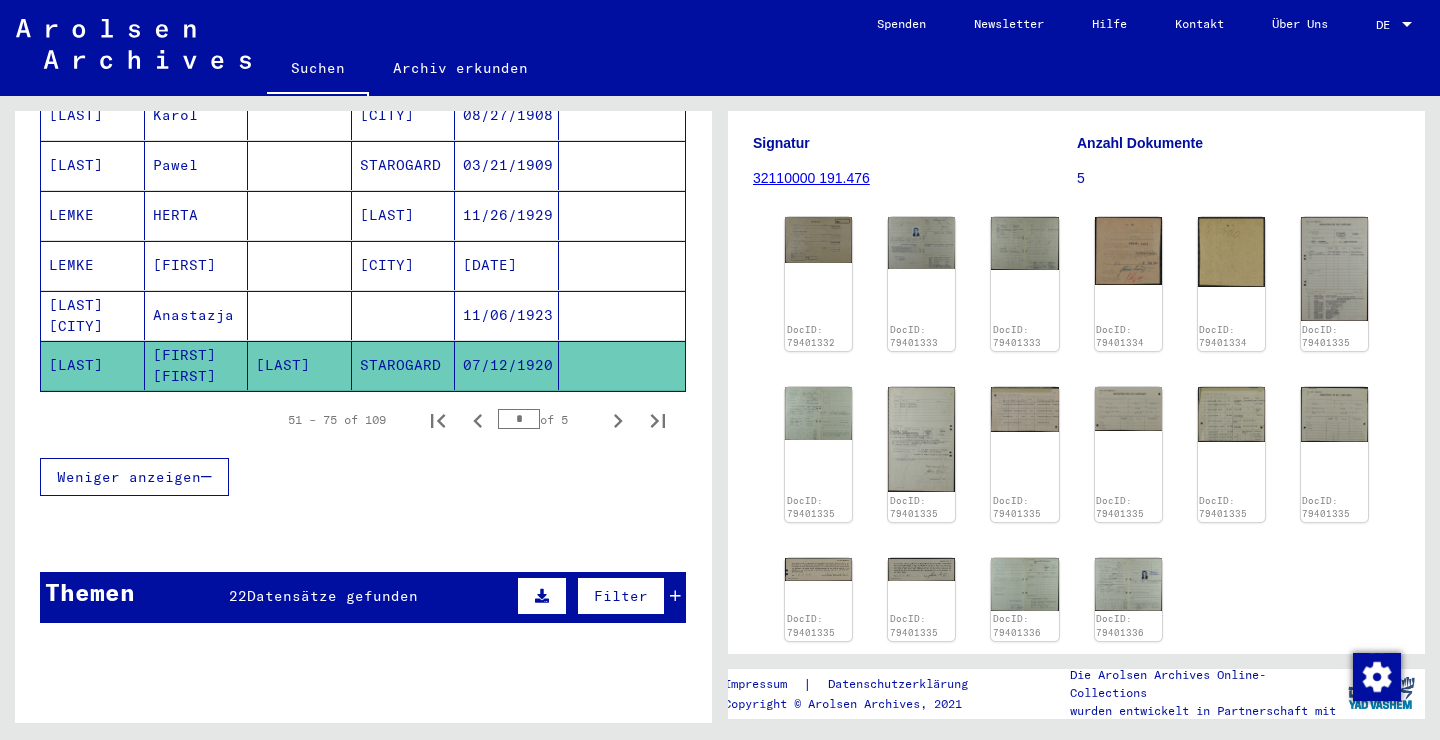 scroll, scrollTop: 1355, scrollLeft: 0, axis: vertical 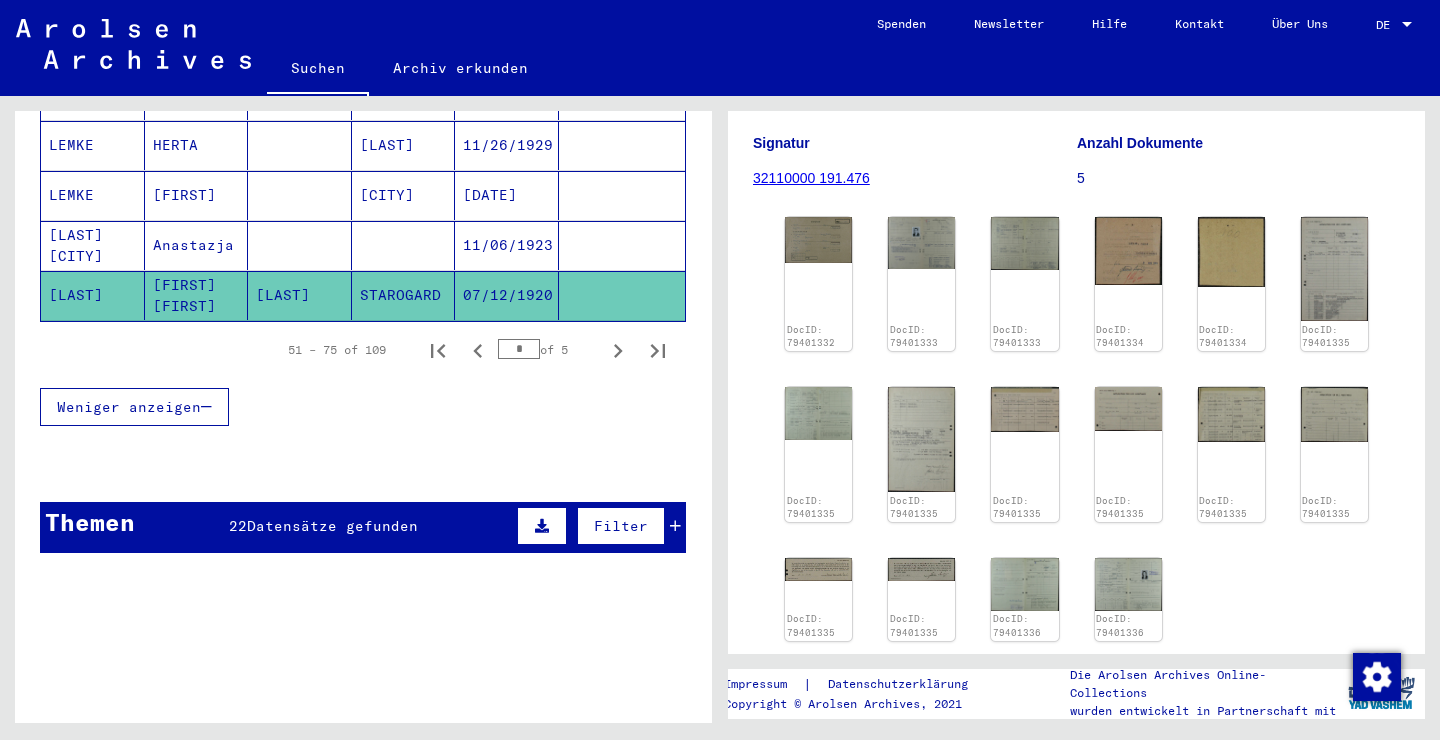 click on "22  Datensätze gefunden" at bounding box center [323, 526] 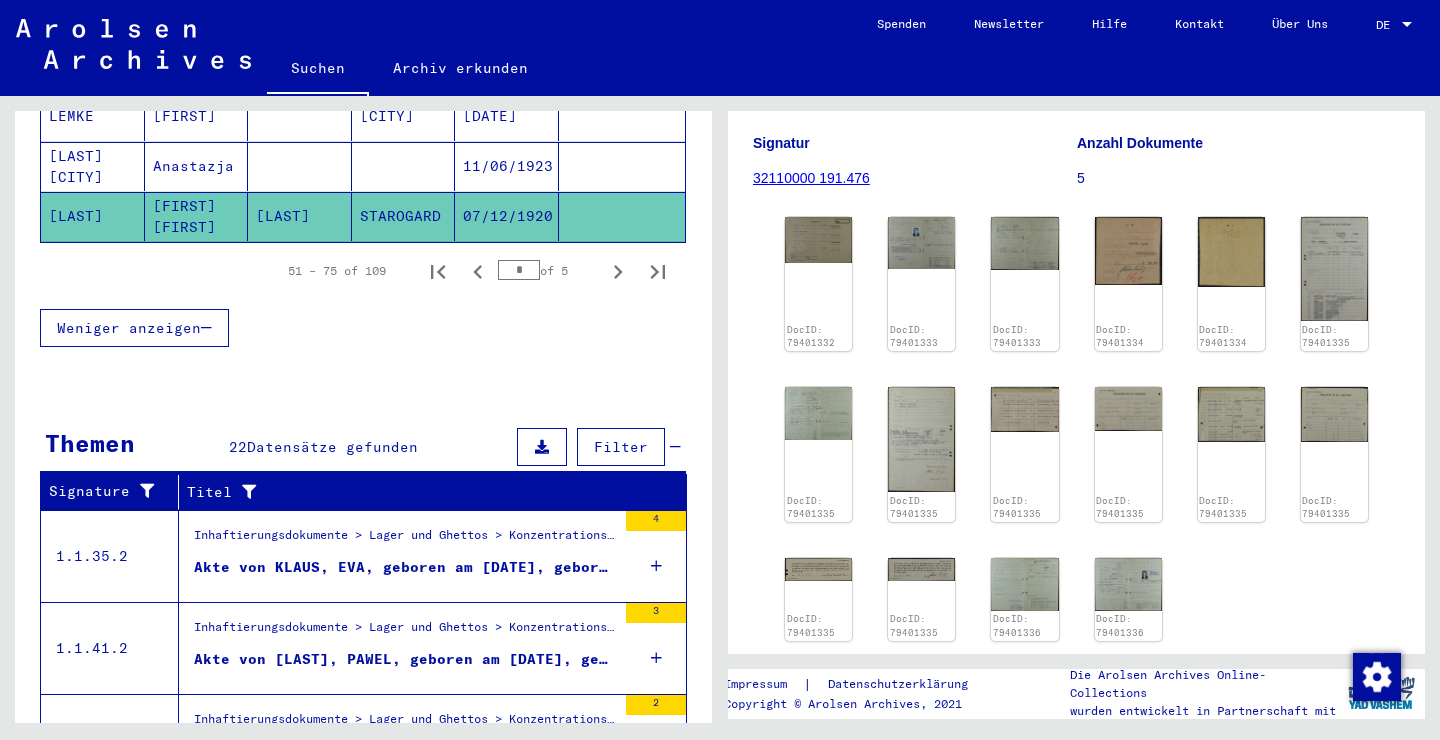 scroll, scrollTop: 1433, scrollLeft: 0, axis: vertical 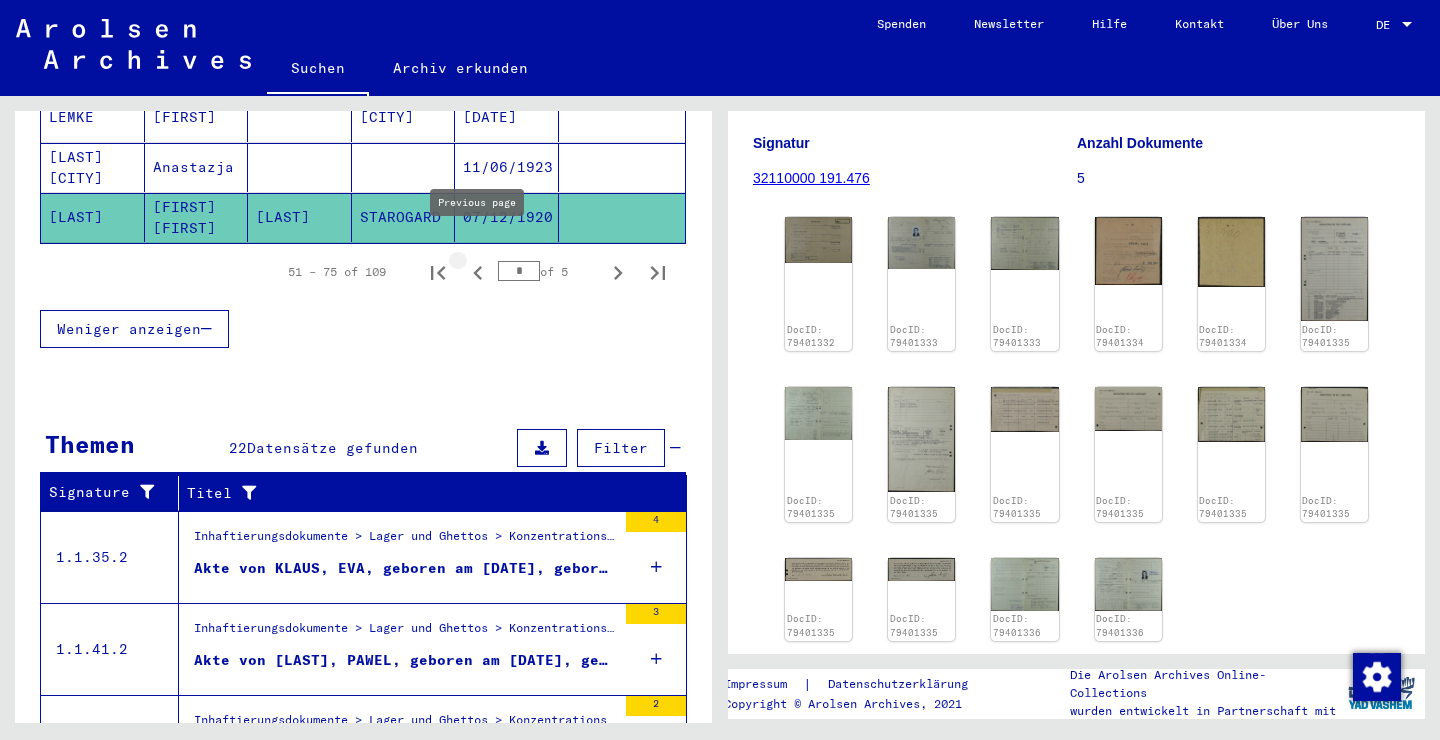 click 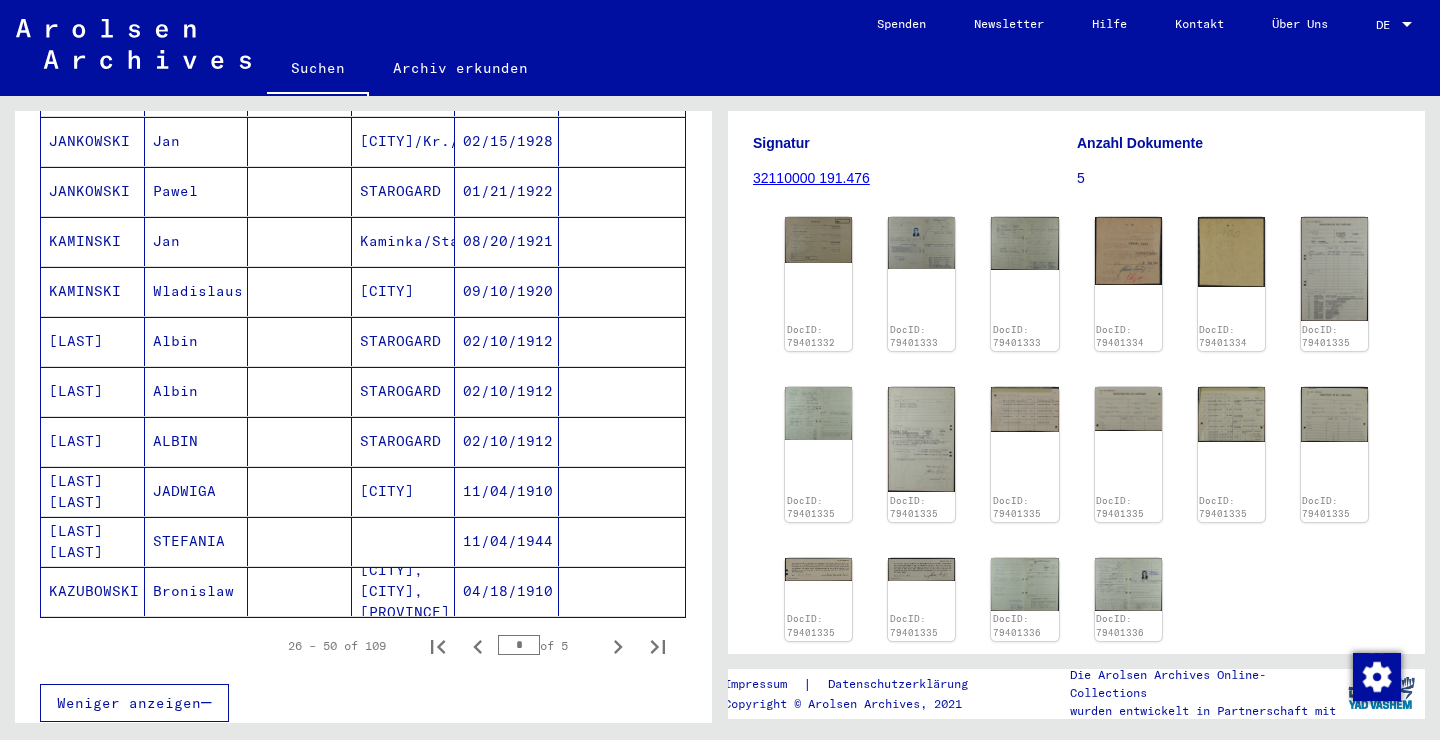 scroll, scrollTop: 1057, scrollLeft: 0, axis: vertical 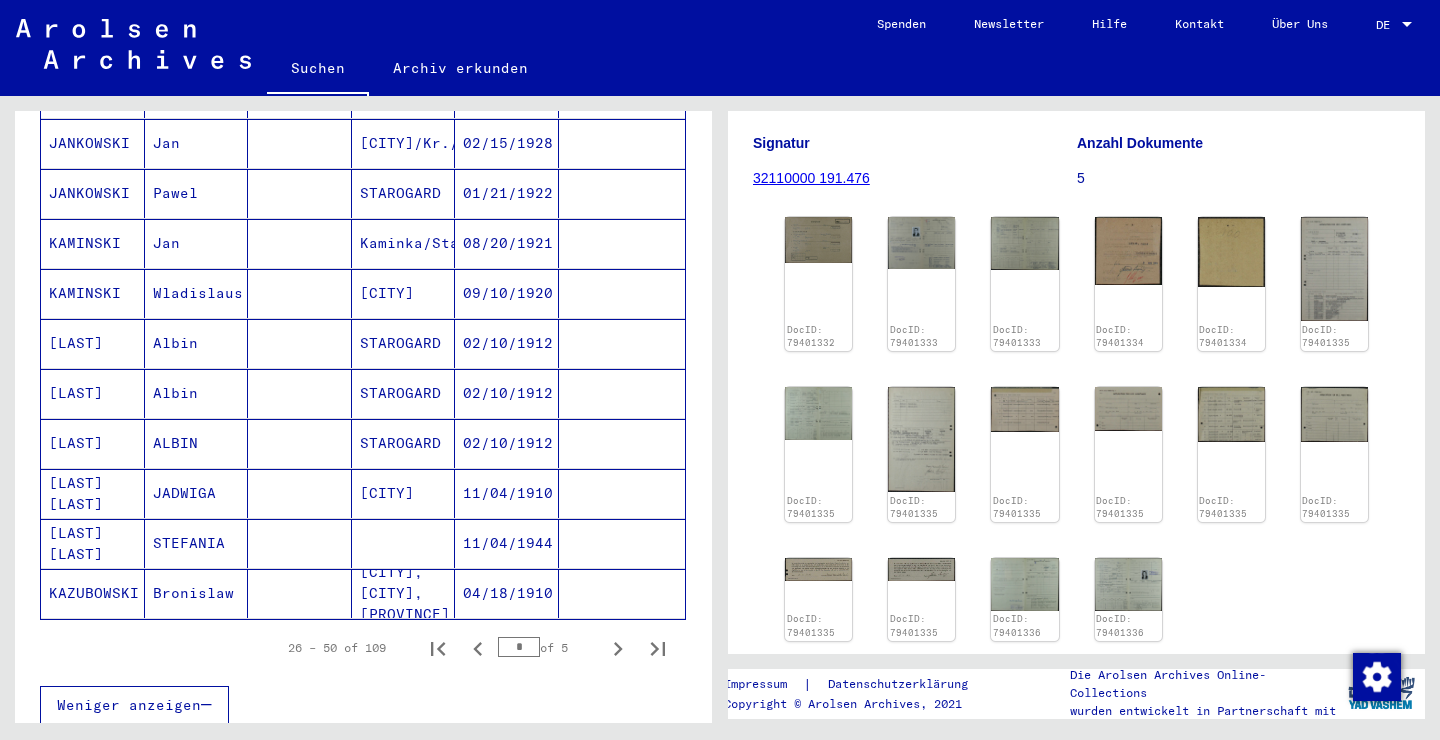click 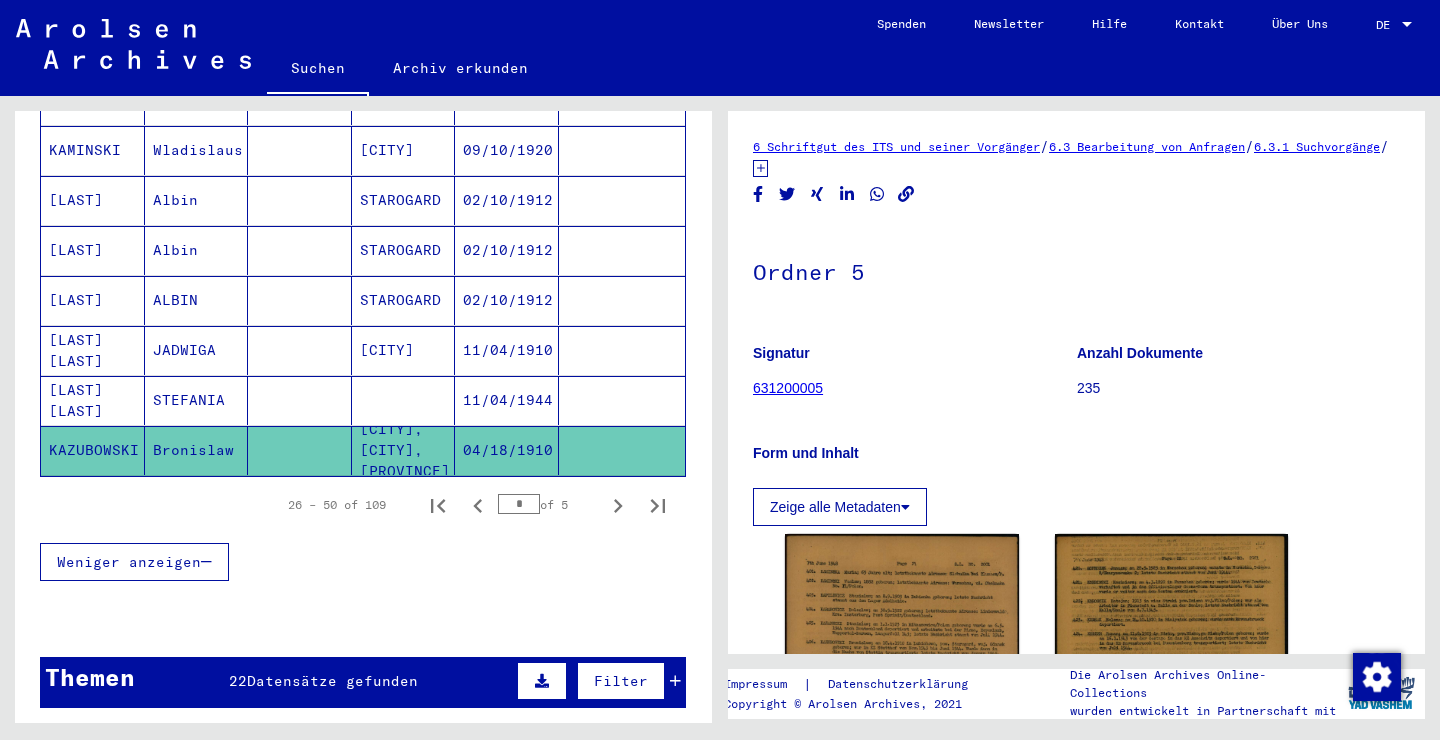 scroll, scrollTop: 1201, scrollLeft: 0, axis: vertical 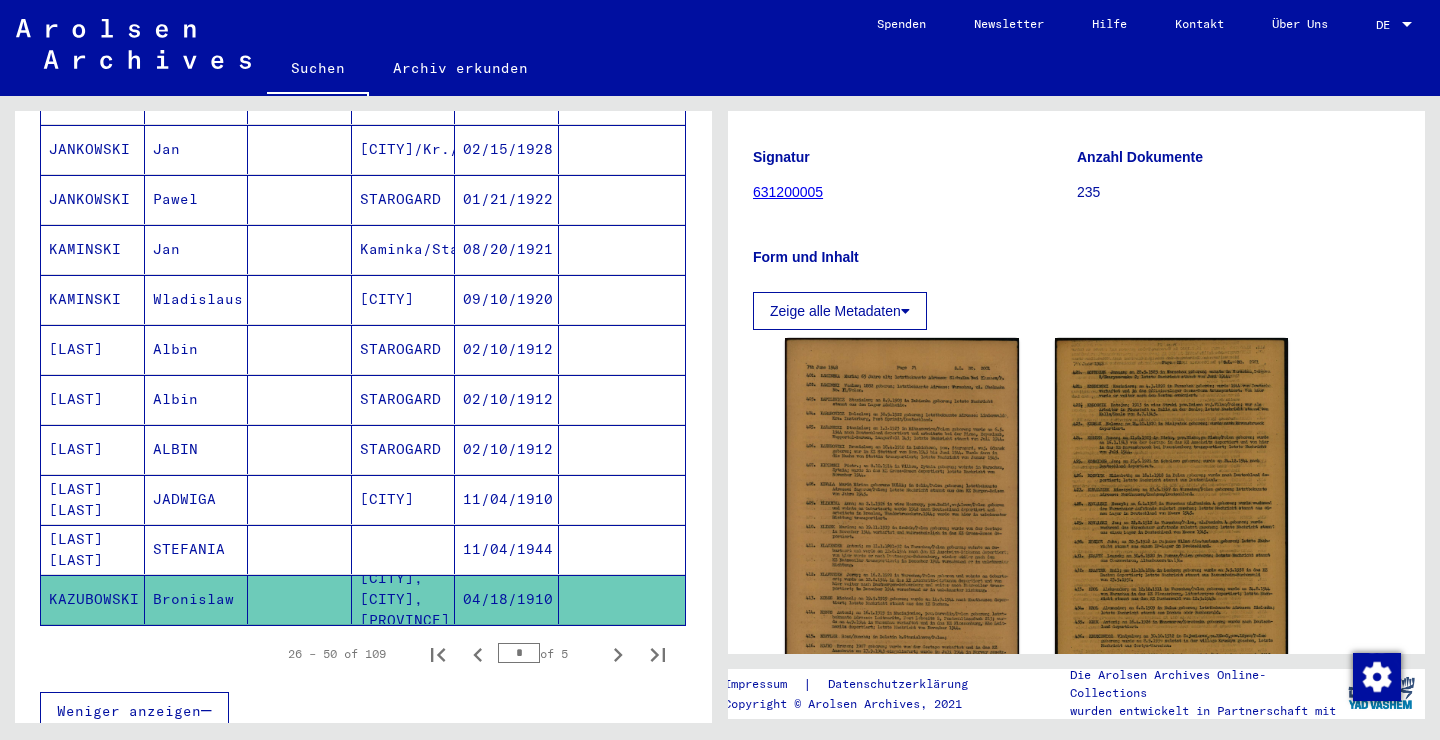 click on "[CITY]" at bounding box center (404, 549) 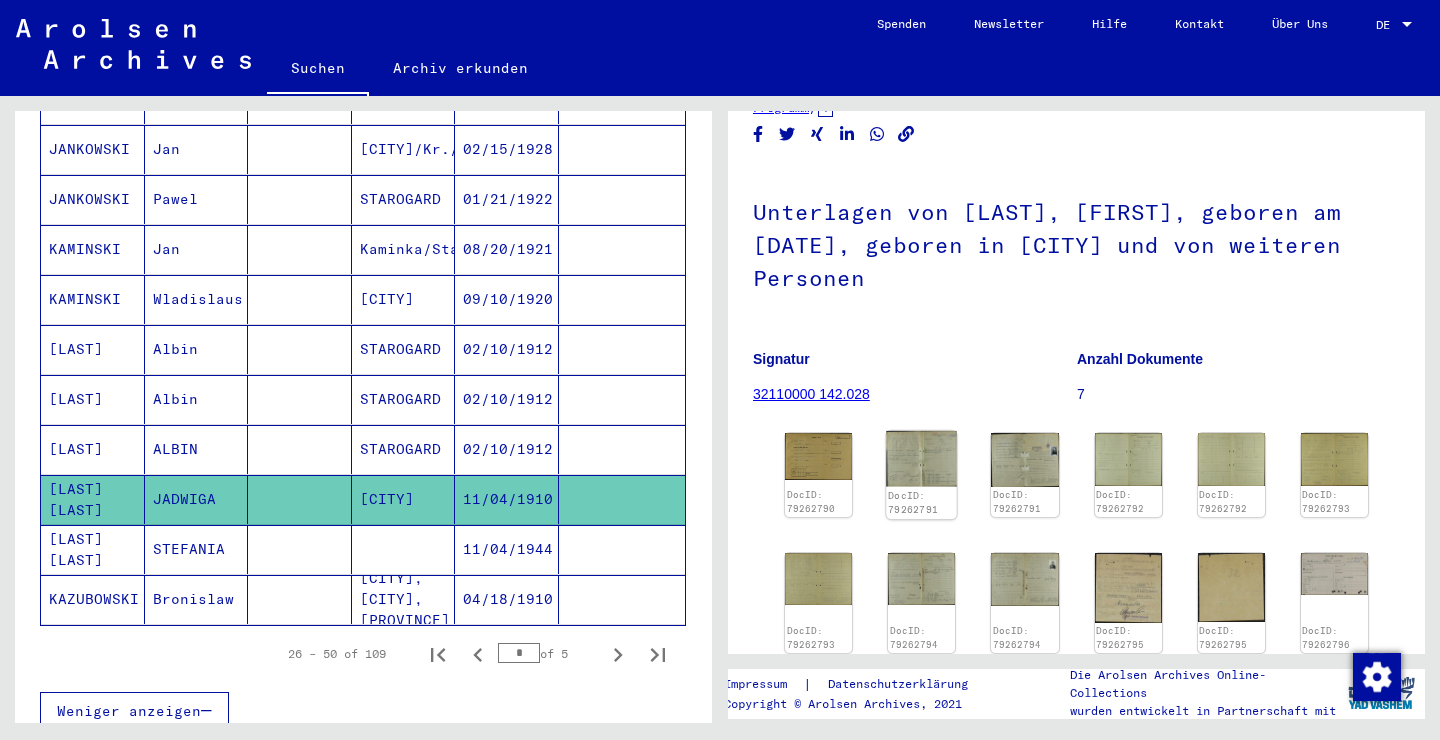 scroll, scrollTop: 82, scrollLeft: 0, axis: vertical 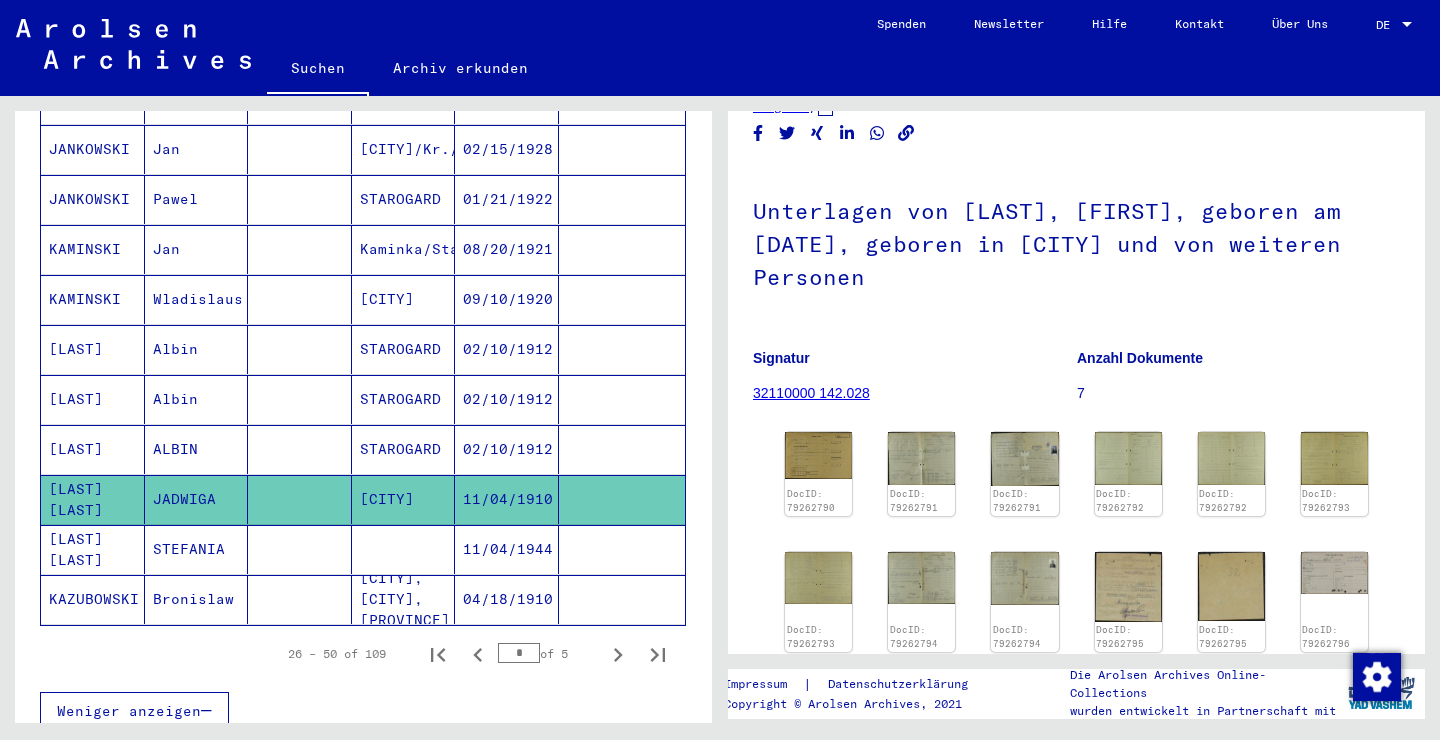 click on "STAROGARD" at bounding box center (404, 499) 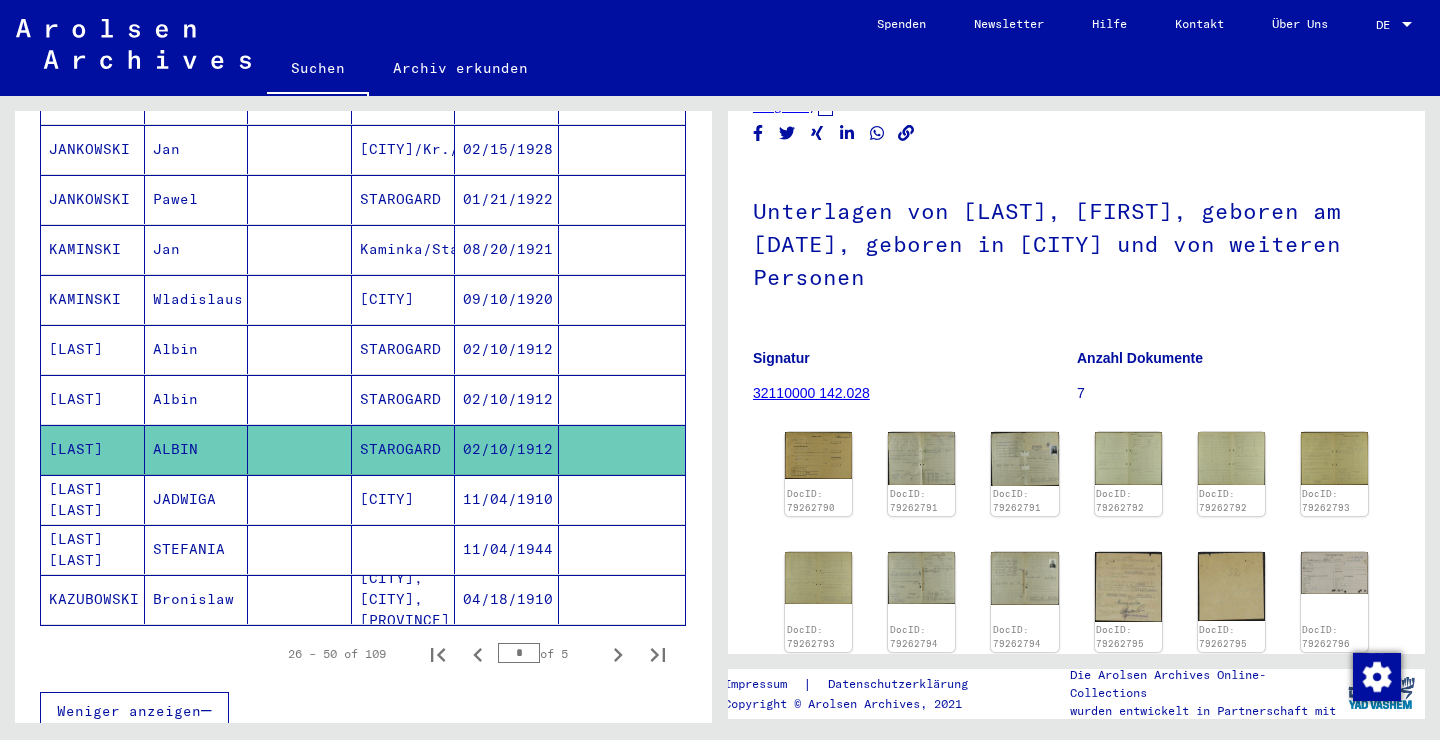click on "[CITY]" at bounding box center [404, 349] 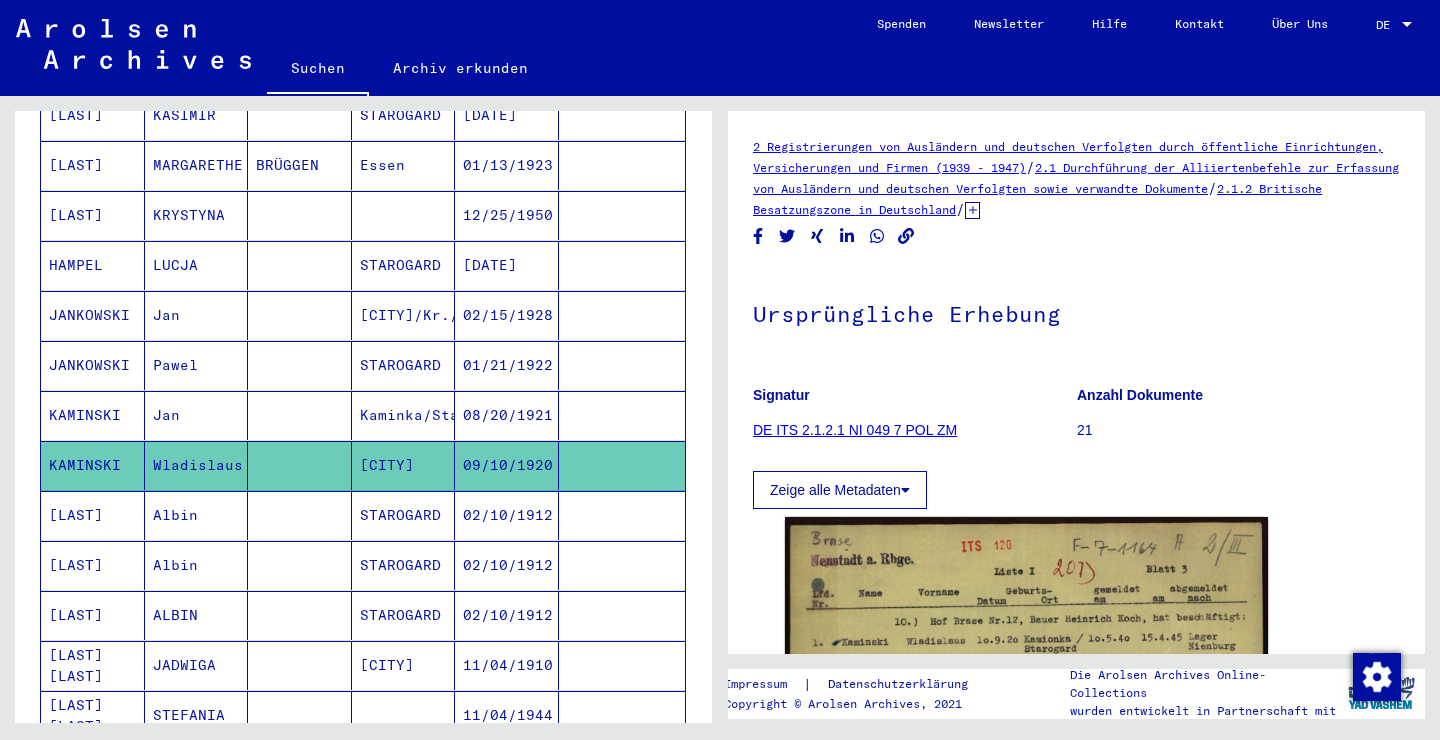 scroll, scrollTop: 887, scrollLeft: 0, axis: vertical 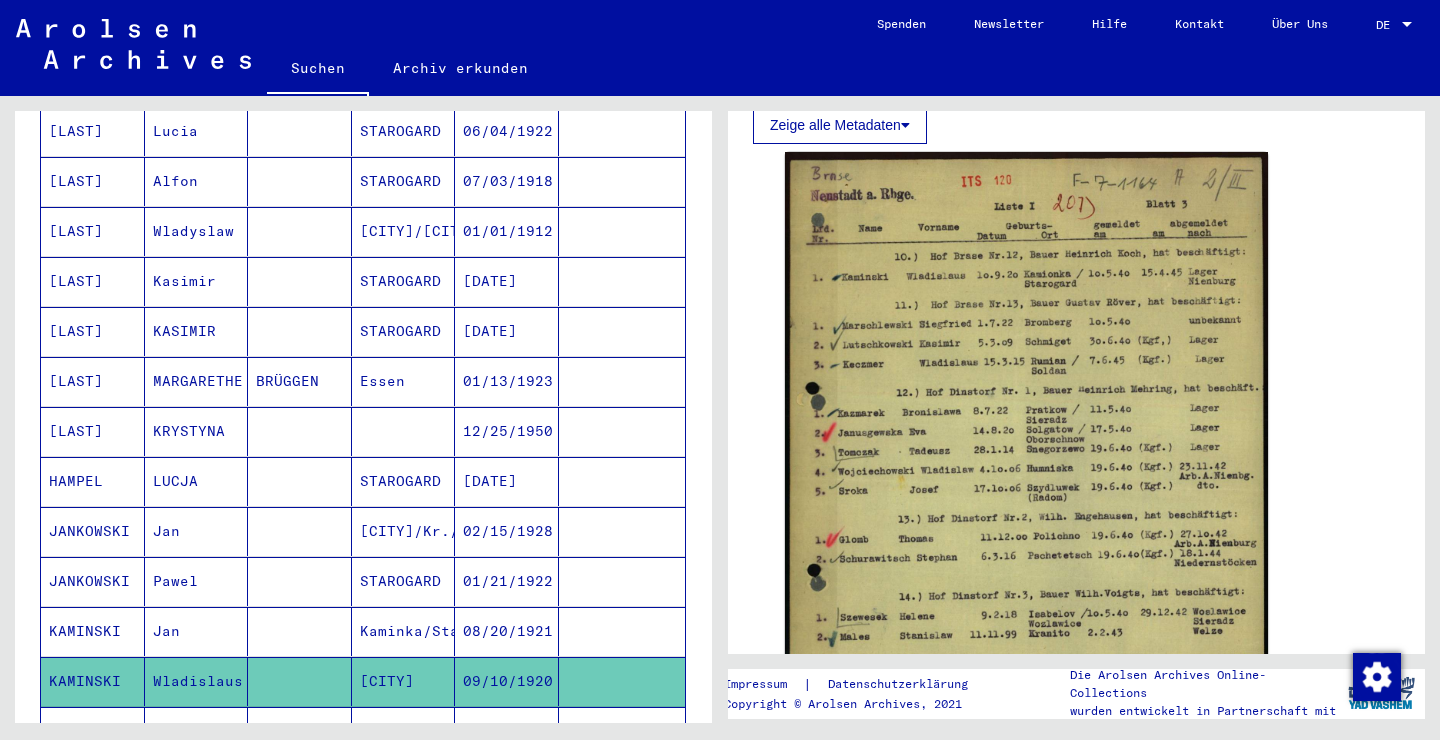 click on "[CITY]/Kr./[CITY]" at bounding box center [404, 581] 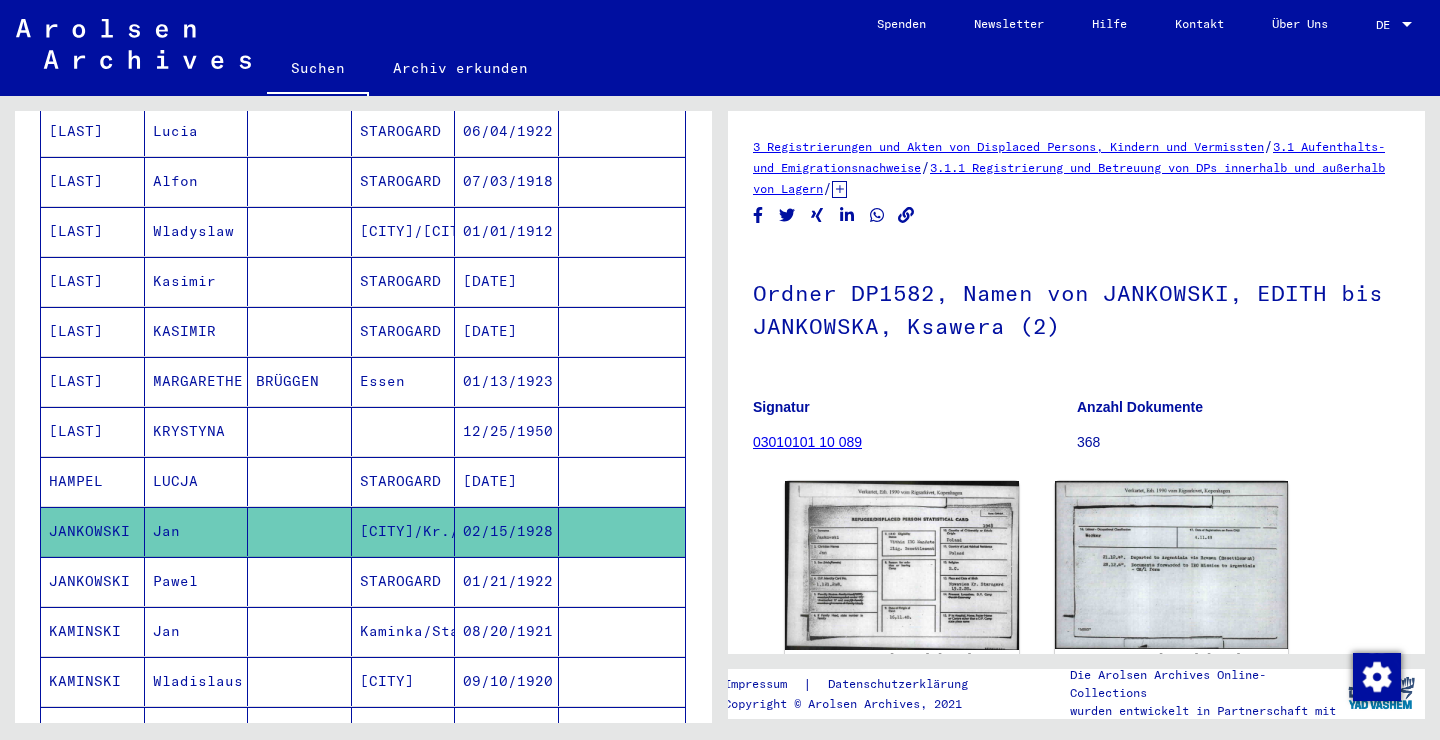 click on "STAROGARD" at bounding box center (404, 631) 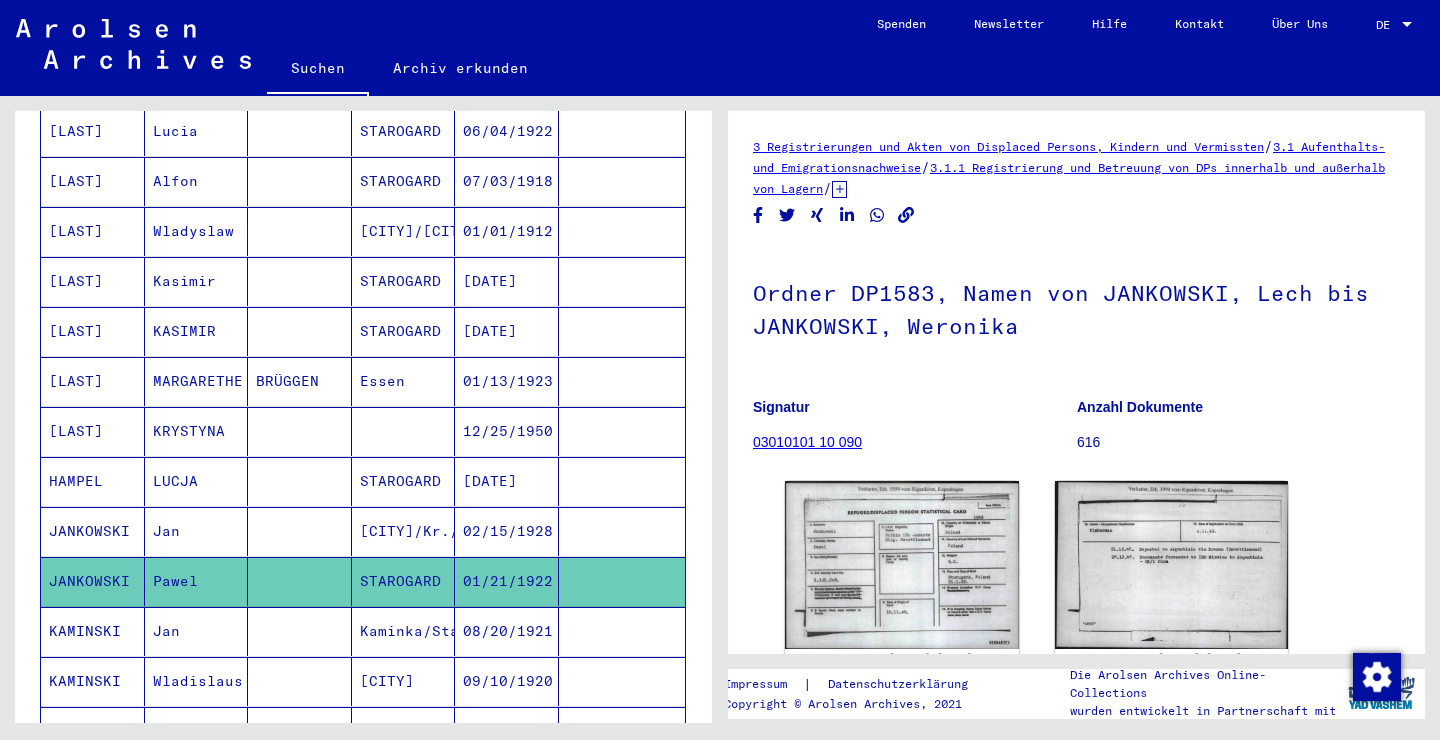 click at bounding box center (300, 681) 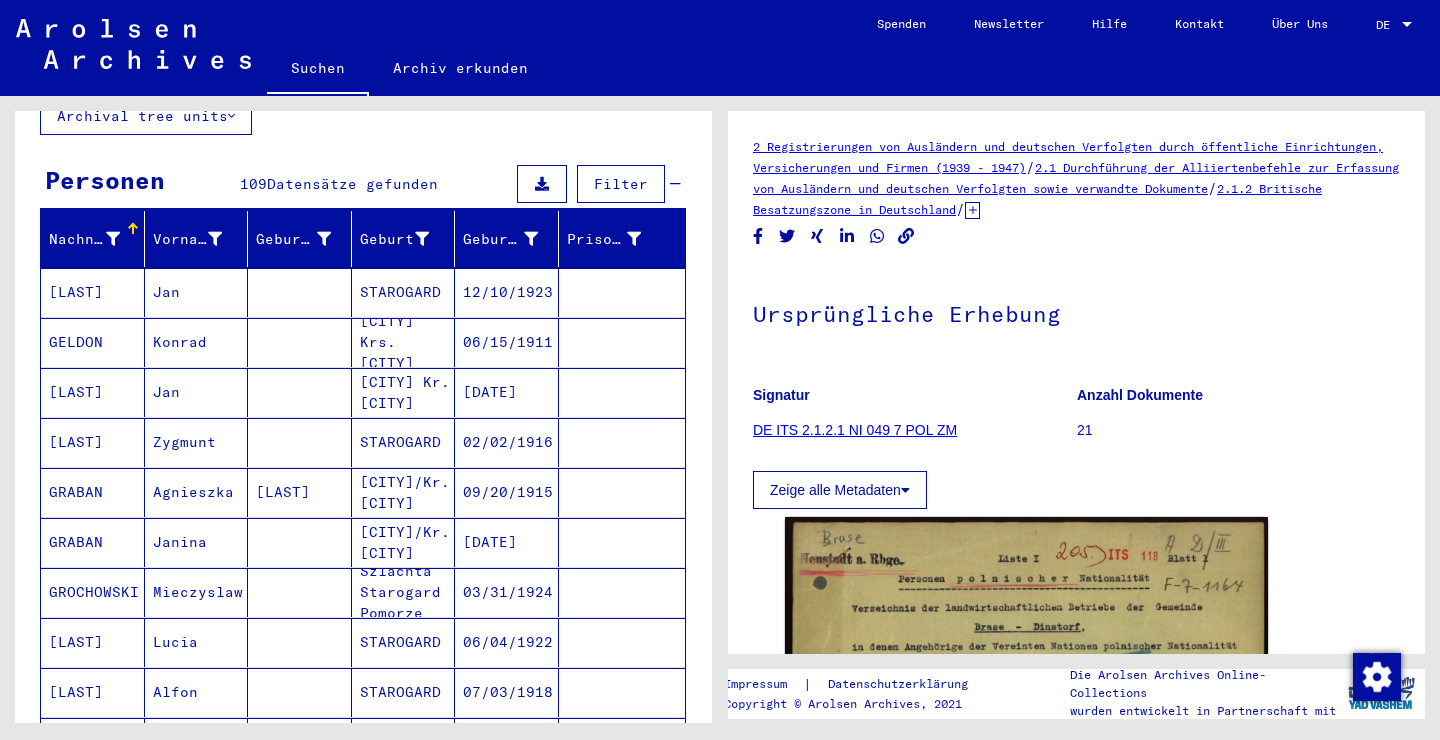 scroll, scrollTop: 0, scrollLeft: 0, axis: both 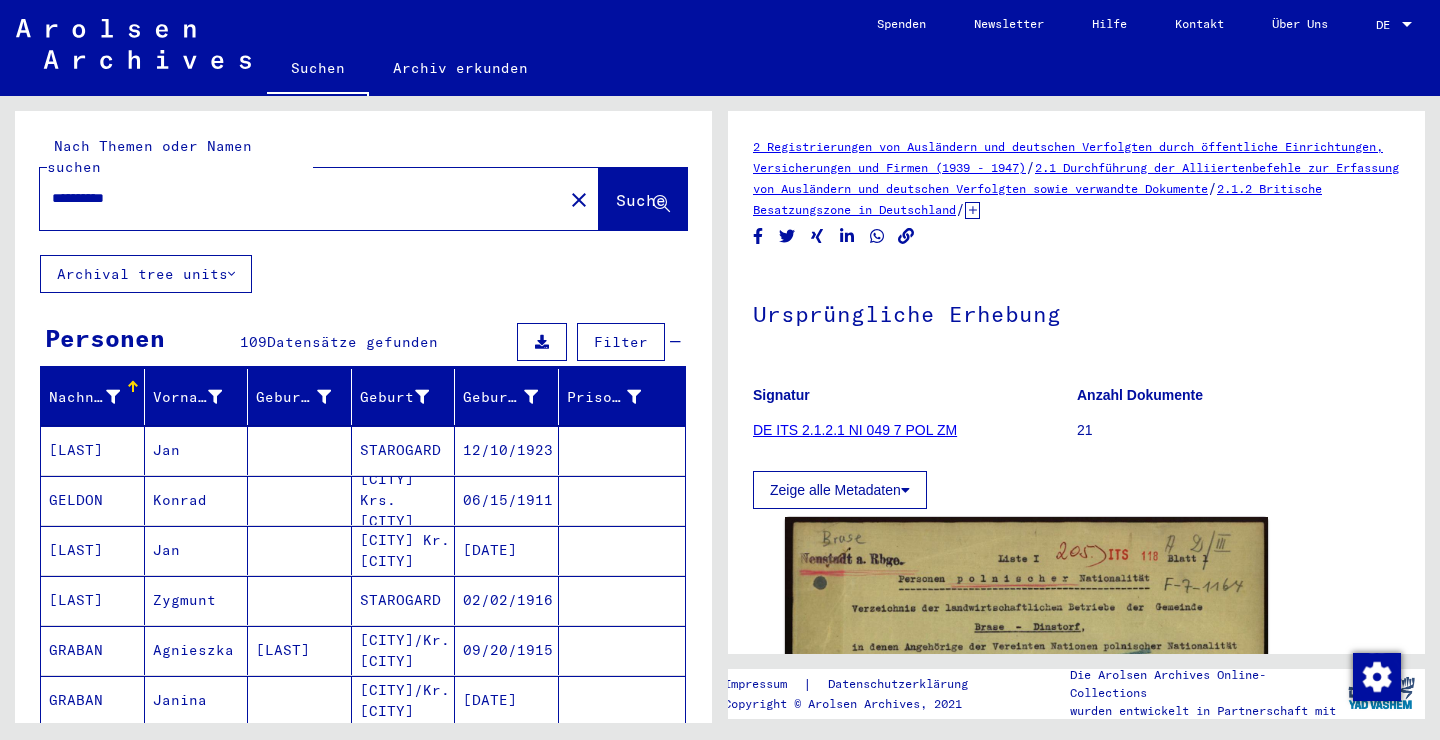 click on "*********" 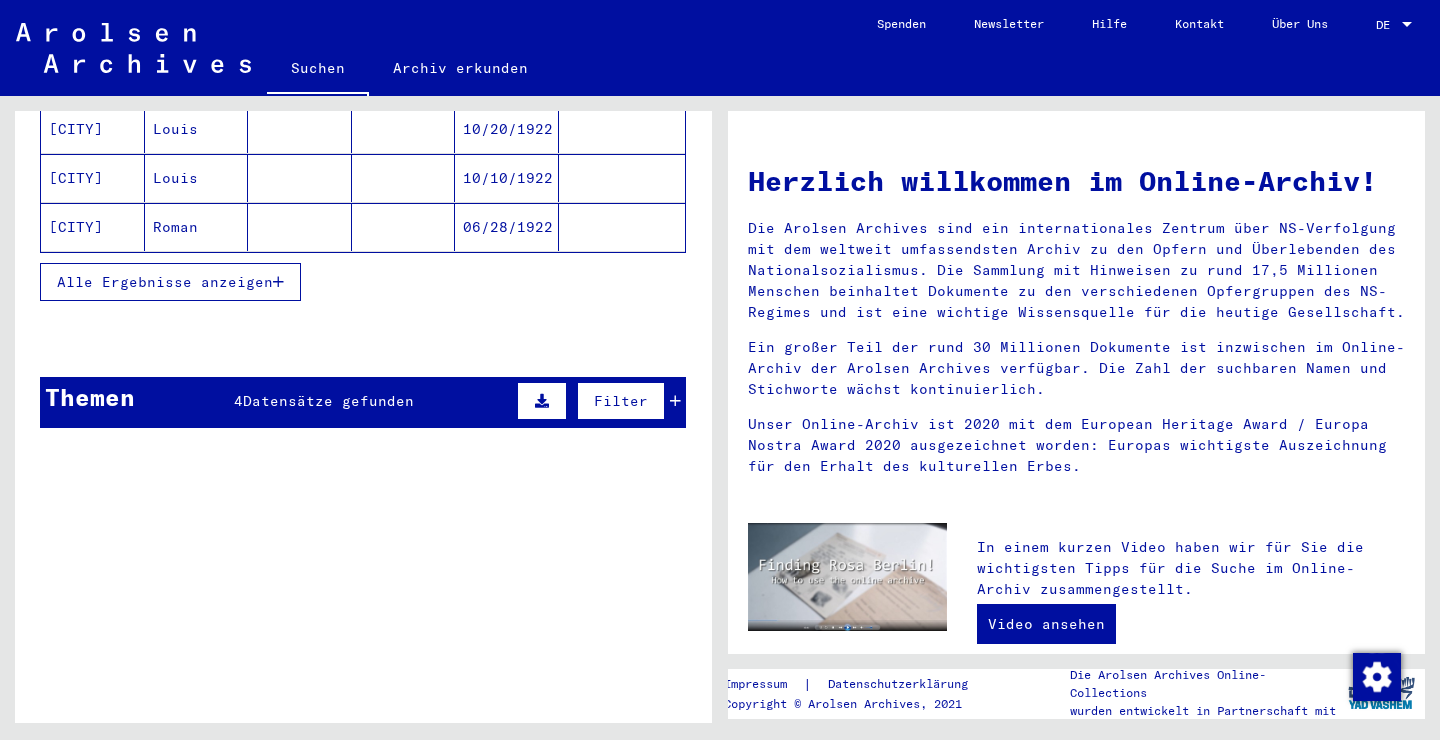 scroll, scrollTop: 419, scrollLeft: 0, axis: vertical 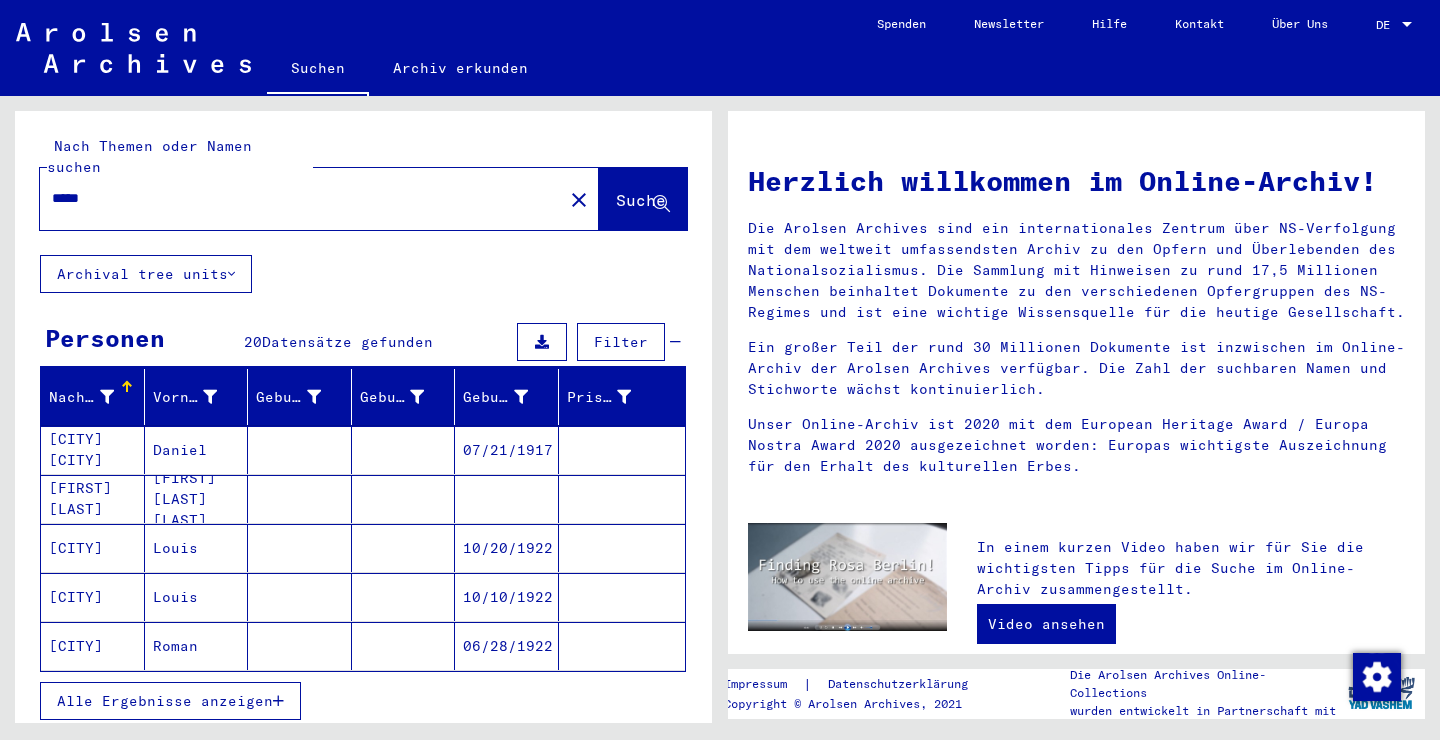 click on "*****" 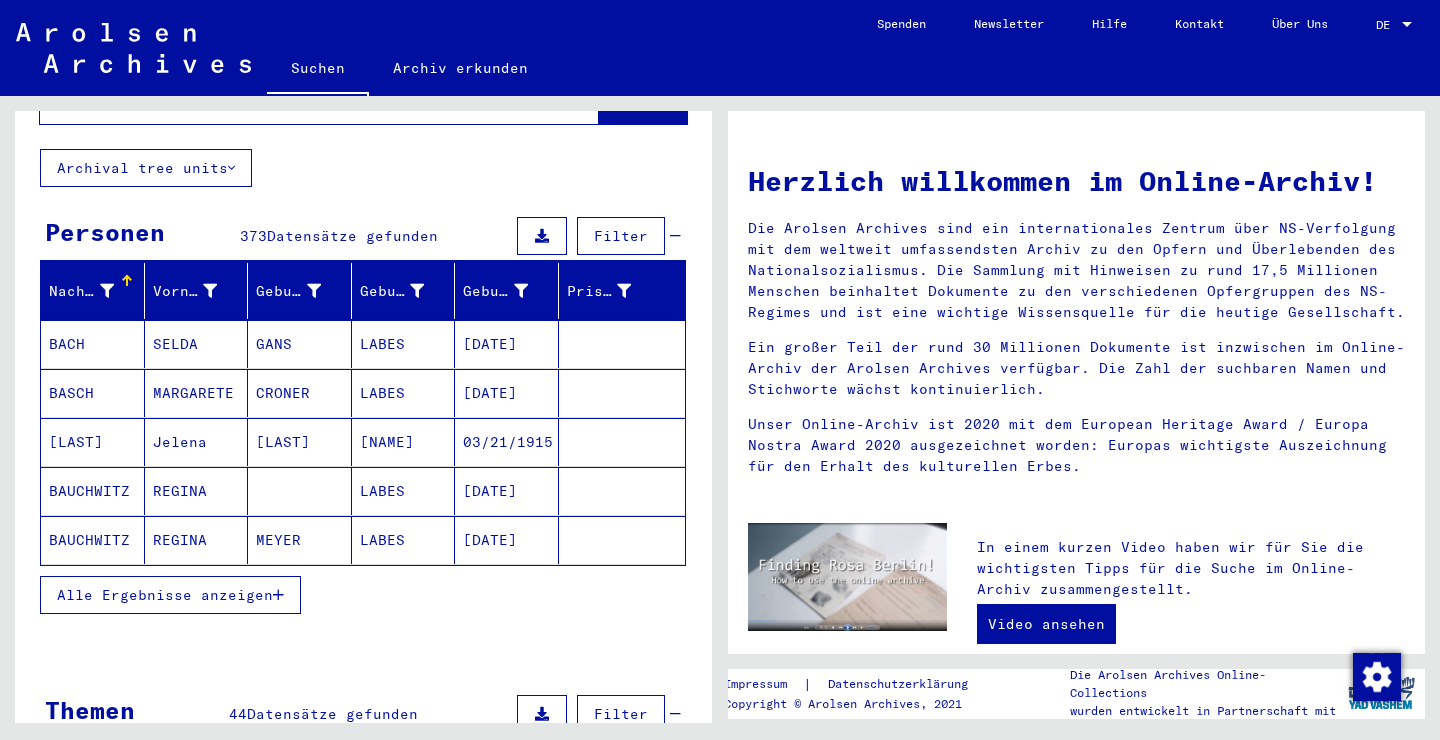 scroll, scrollTop: 107, scrollLeft: 0, axis: vertical 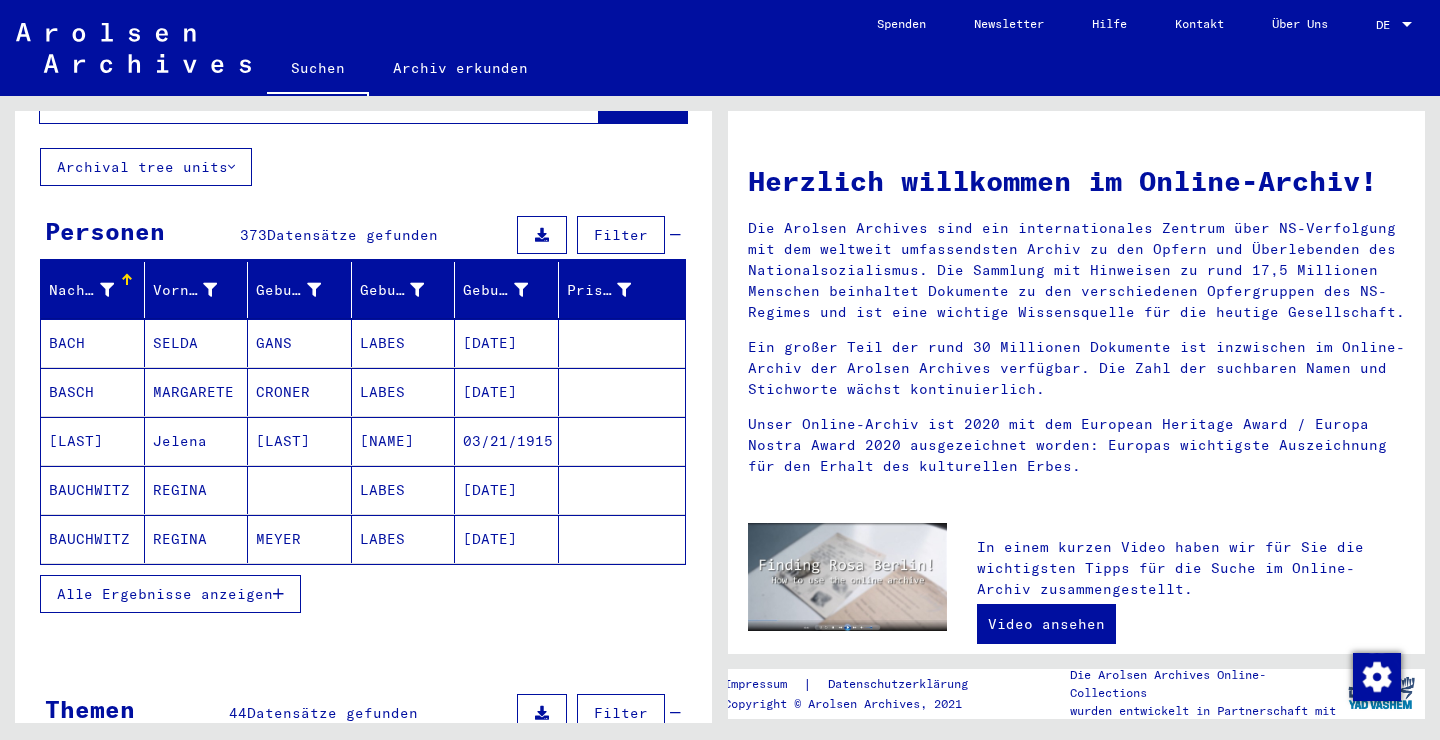click on "Alle Ergebnisse anzeigen" at bounding box center [165, 594] 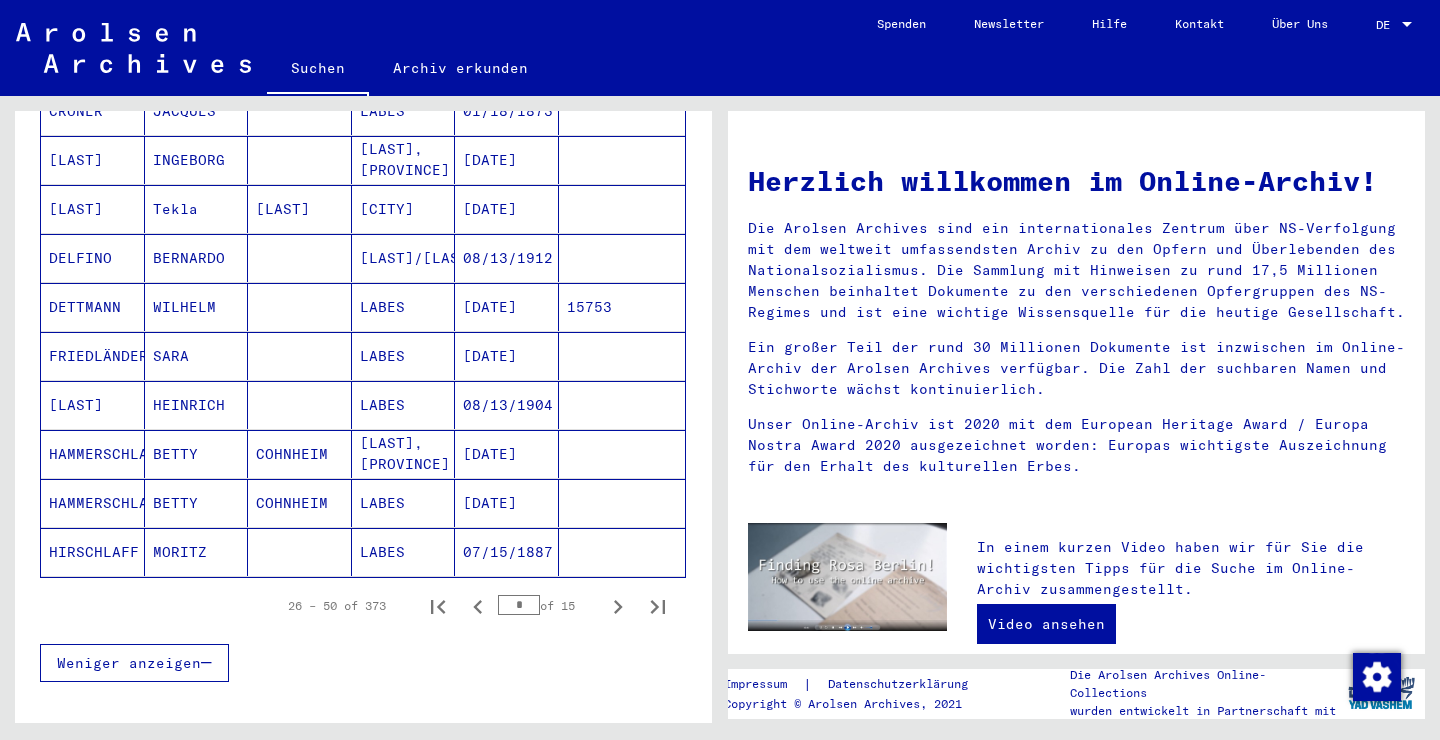 scroll, scrollTop: 1106, scrollLeft: 0, axis: vertical 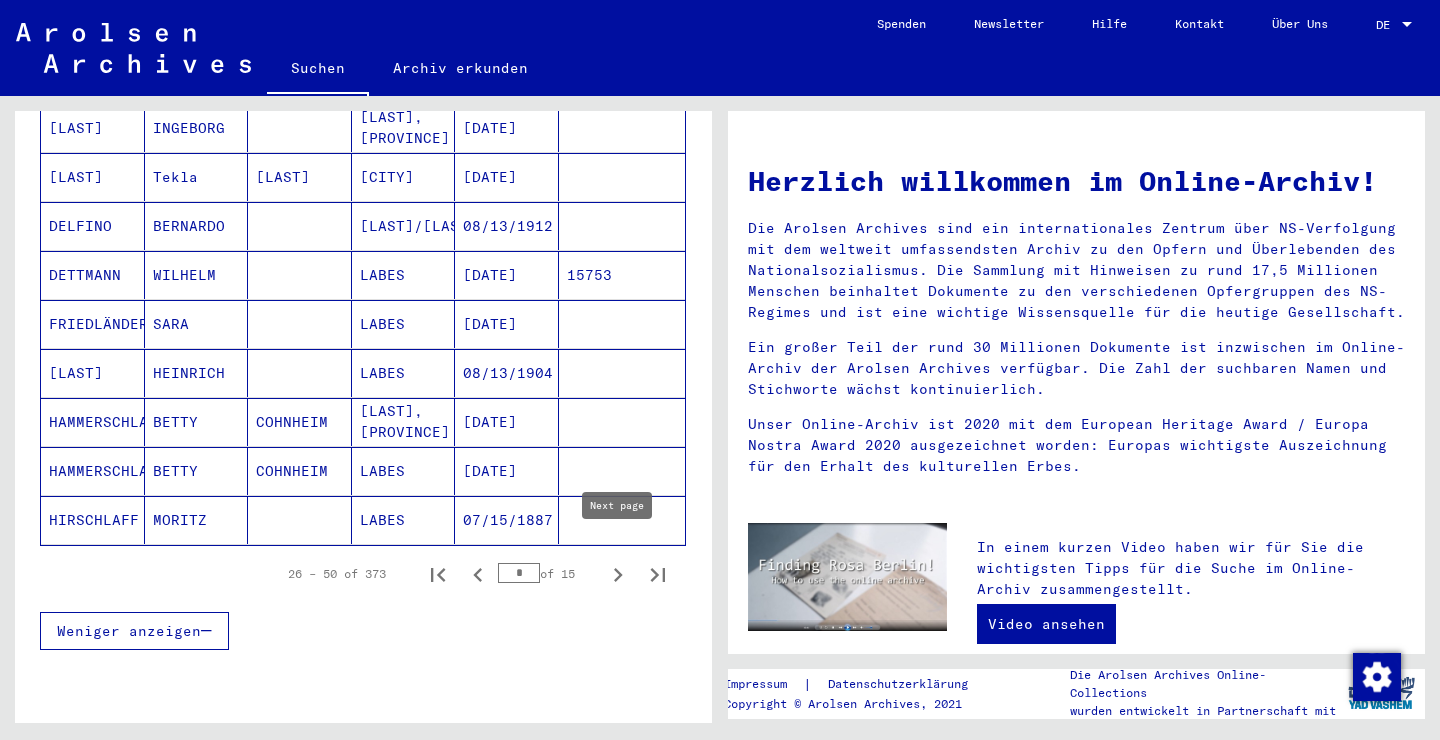 click 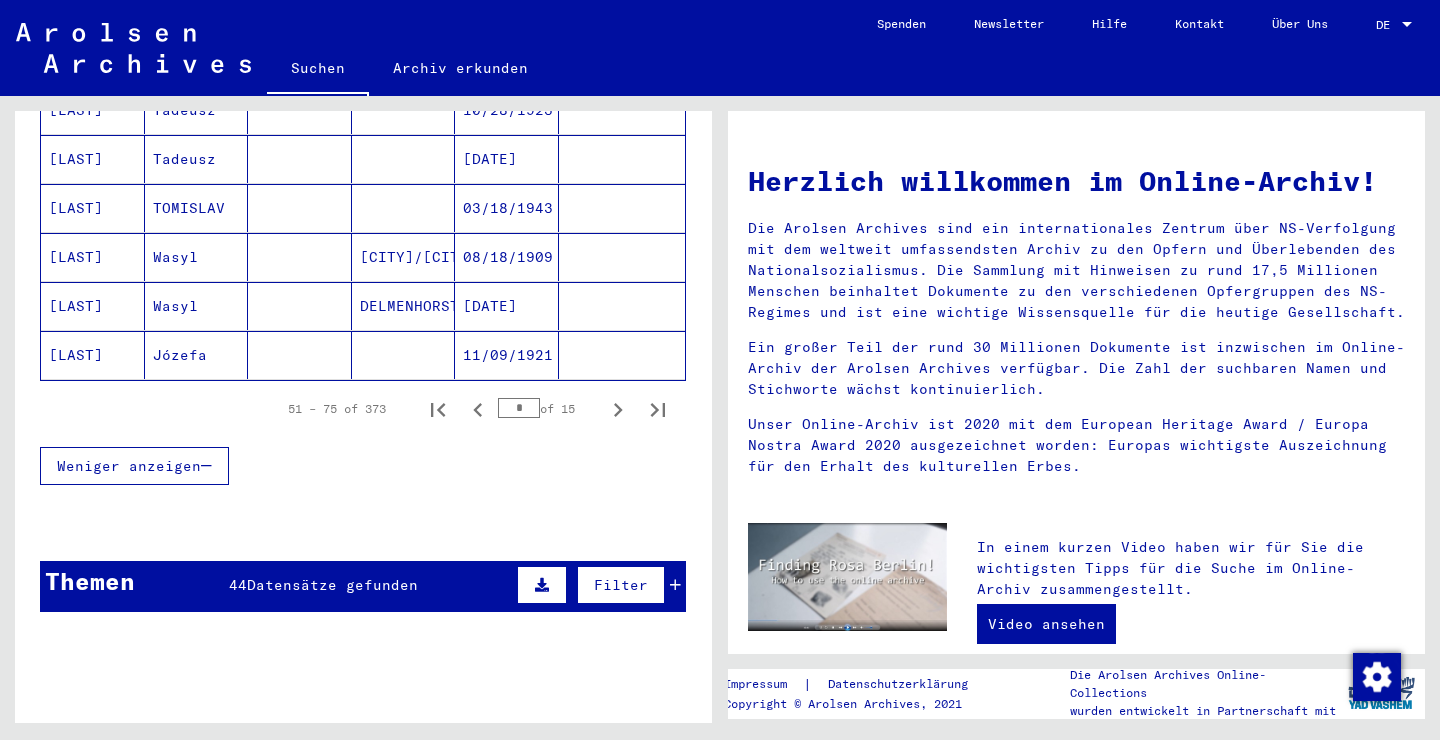 scroll, scrollTop: 1371, scrollLeft: 0, axis: vertical 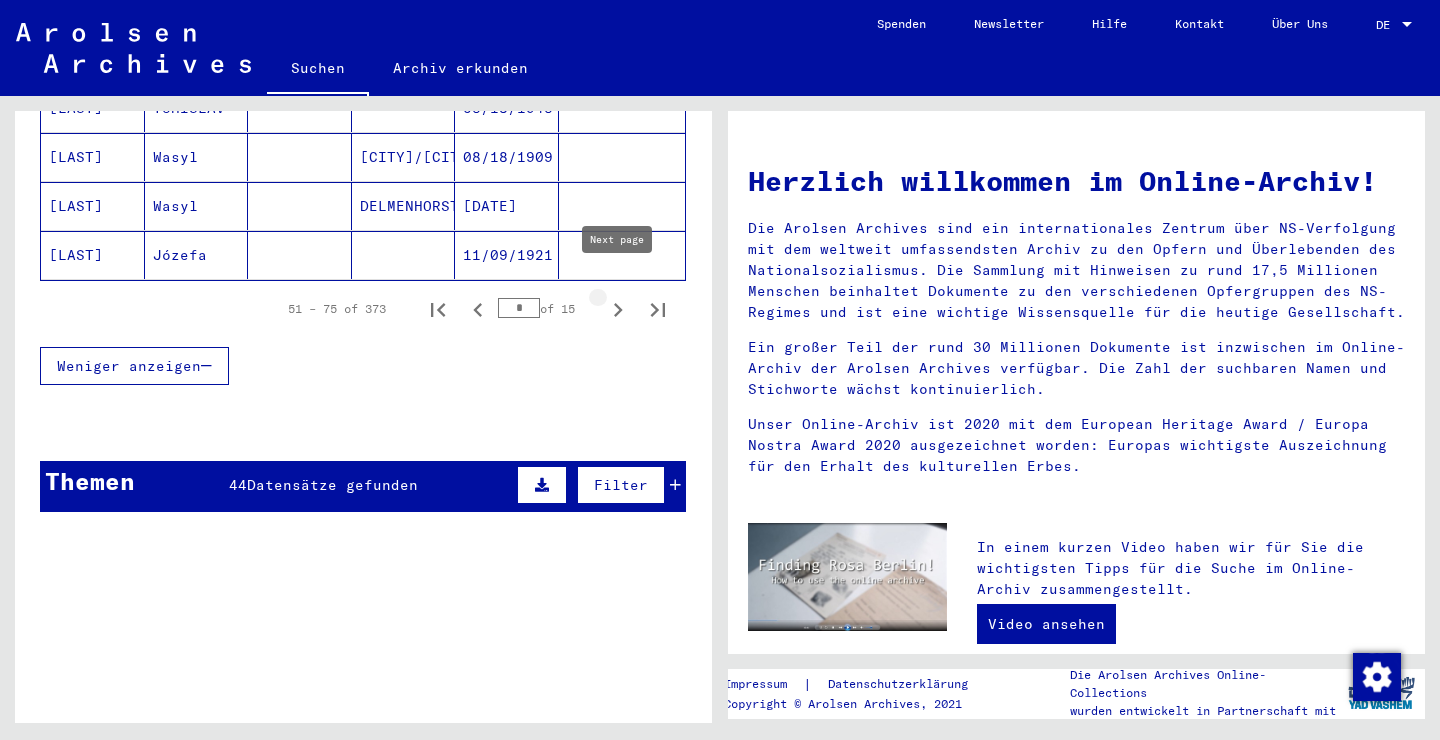 click 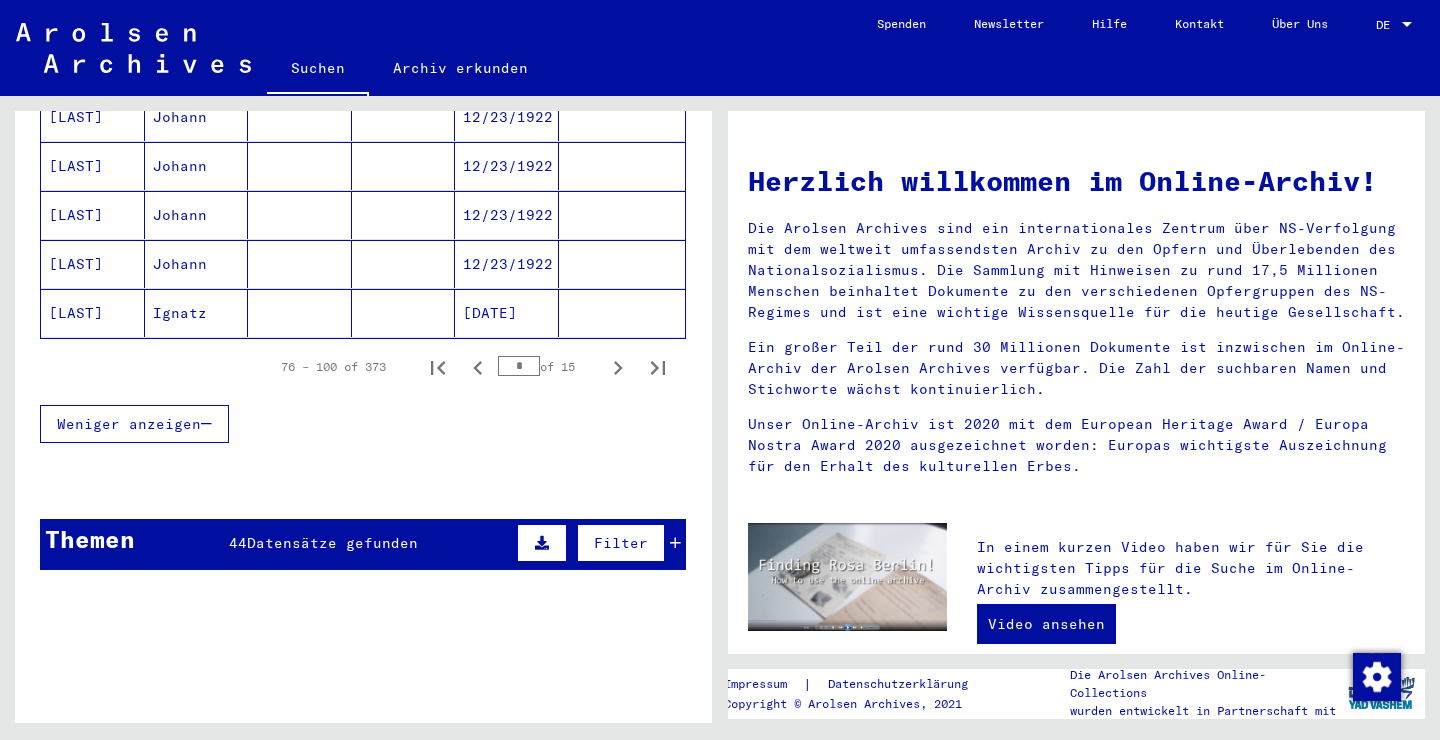 scroll, scrollTop: 1315, scrollLeft: 0, axis: vertical 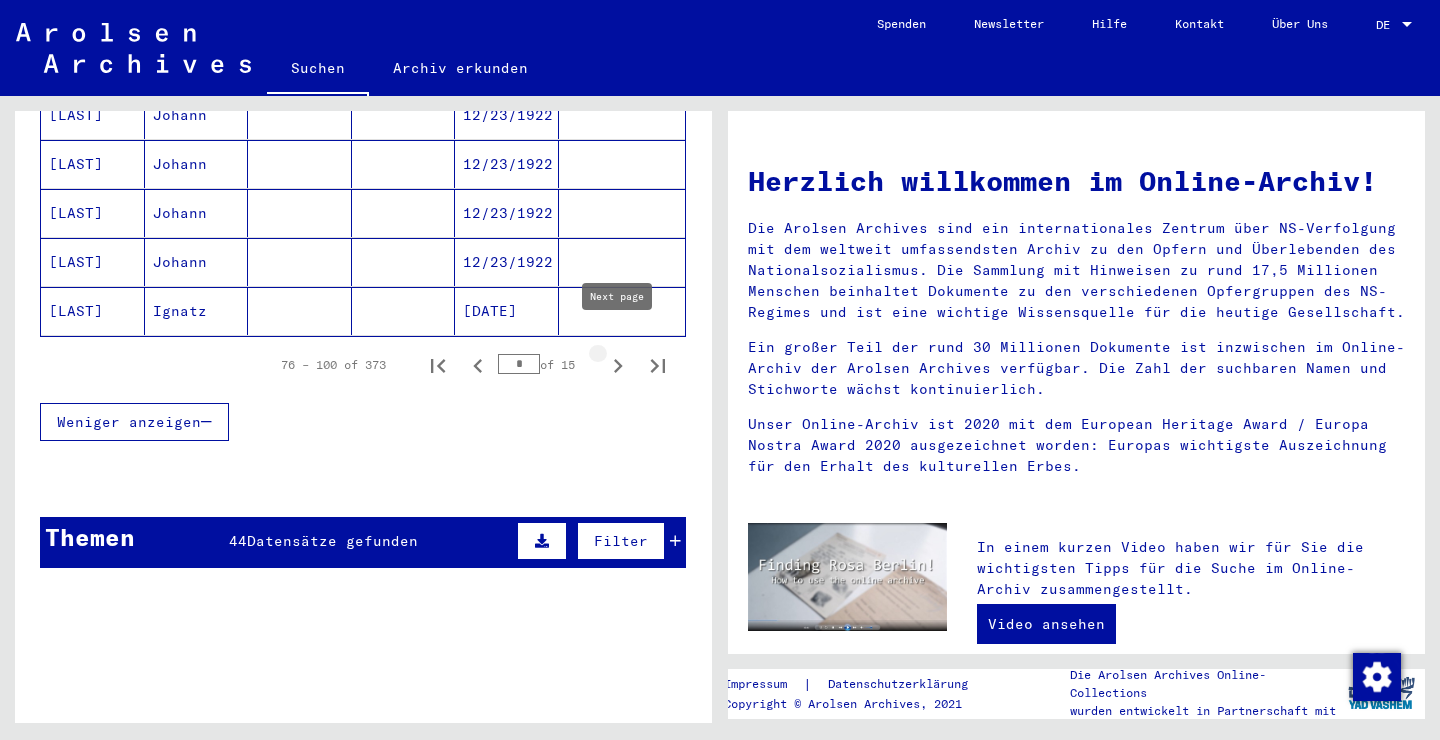 click 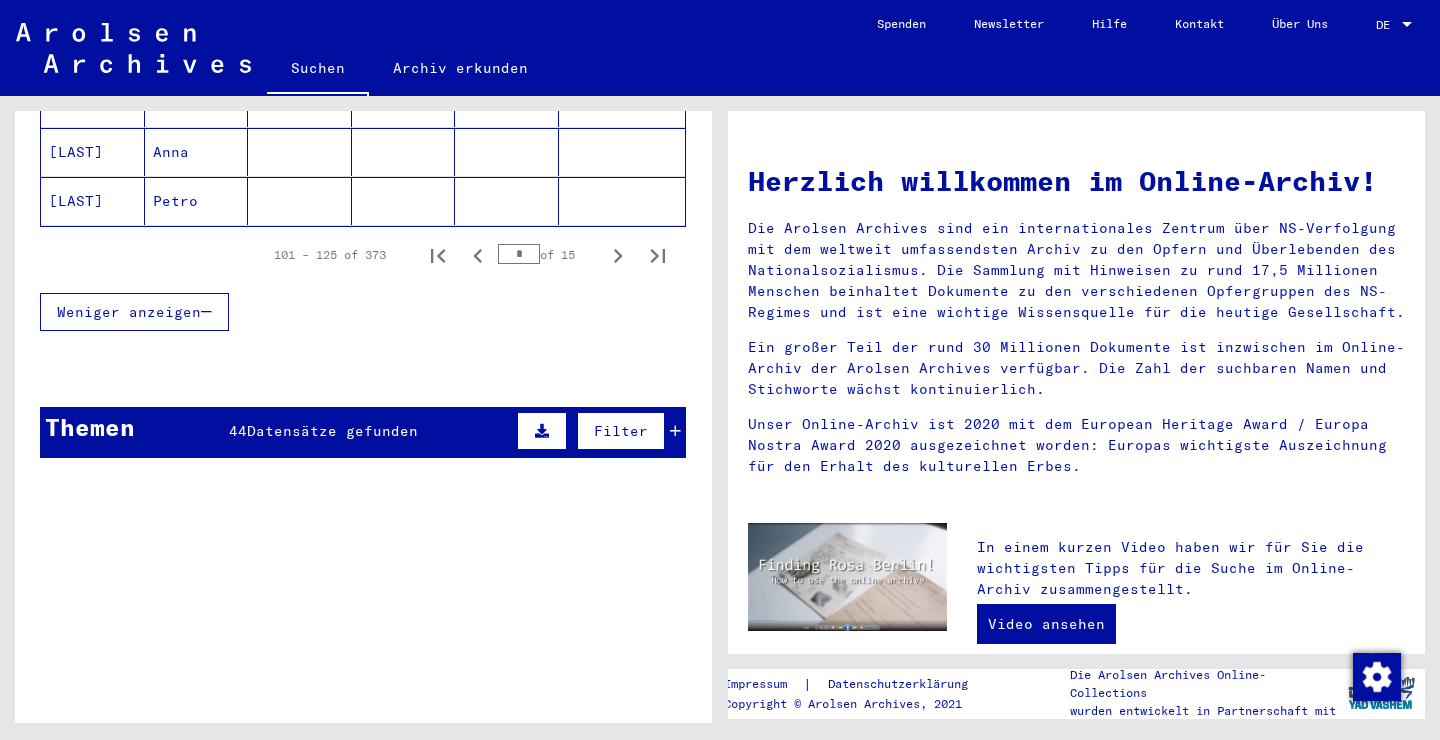 scroll, scrollTop: 1424, scrollLeft: 0, axis: vertical 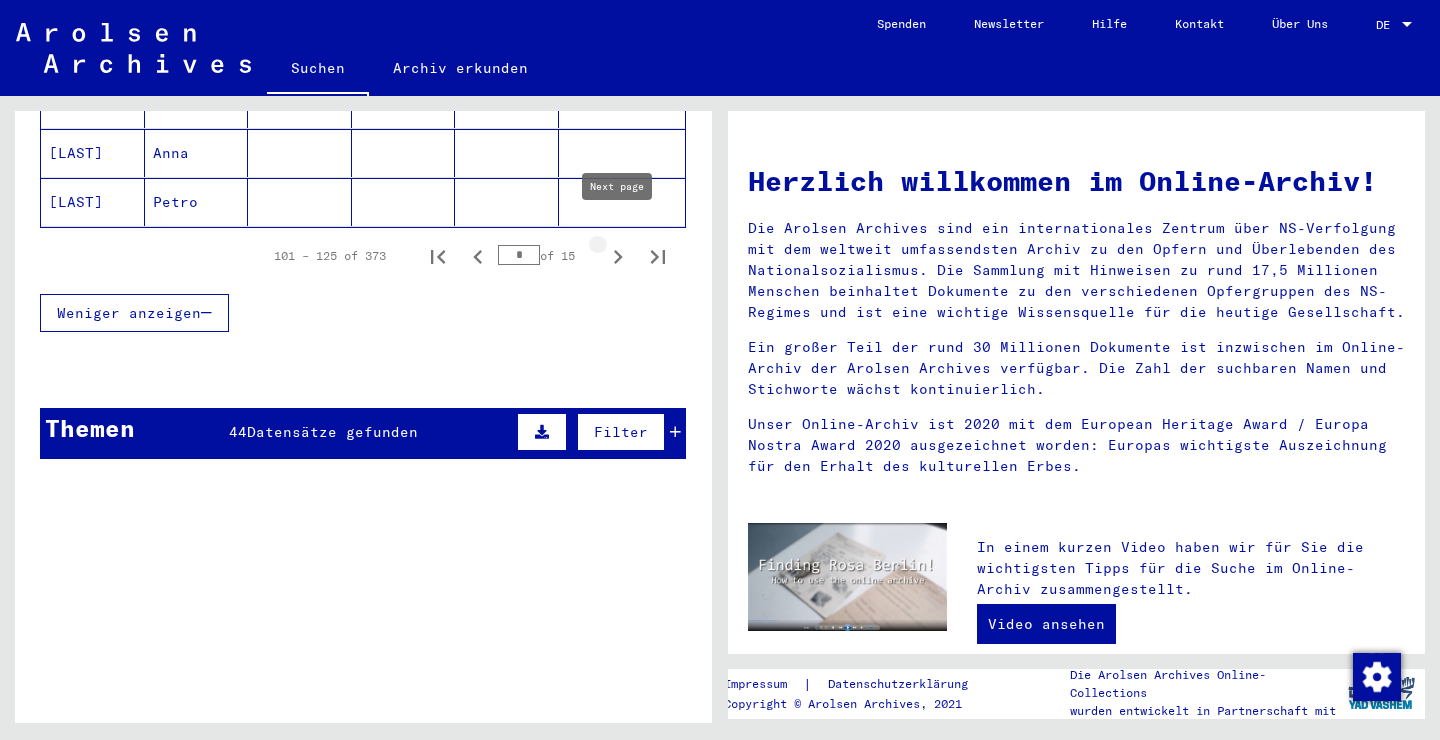 click at bounding box center [618, 256] 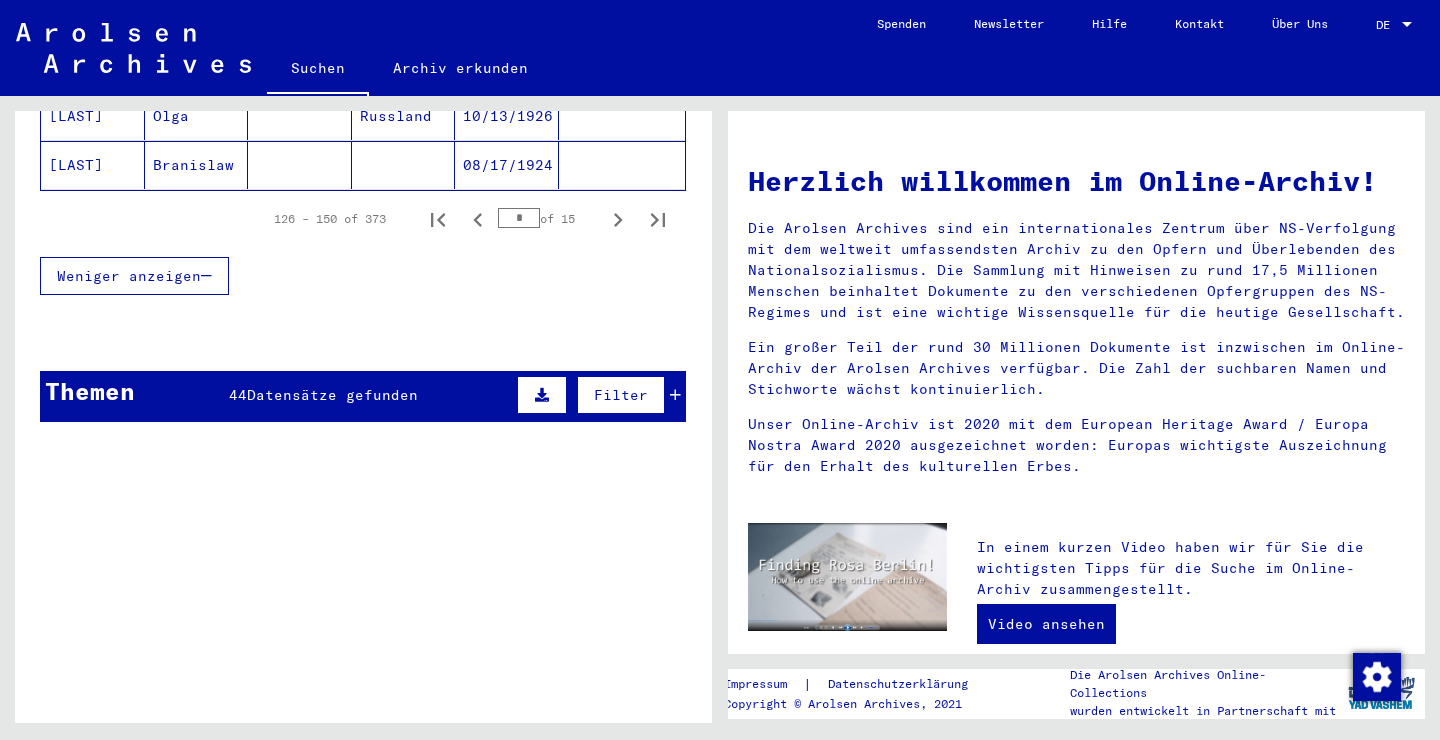 scroll, scrollTop: 1537, scrollLeft: 0, axis: vertical 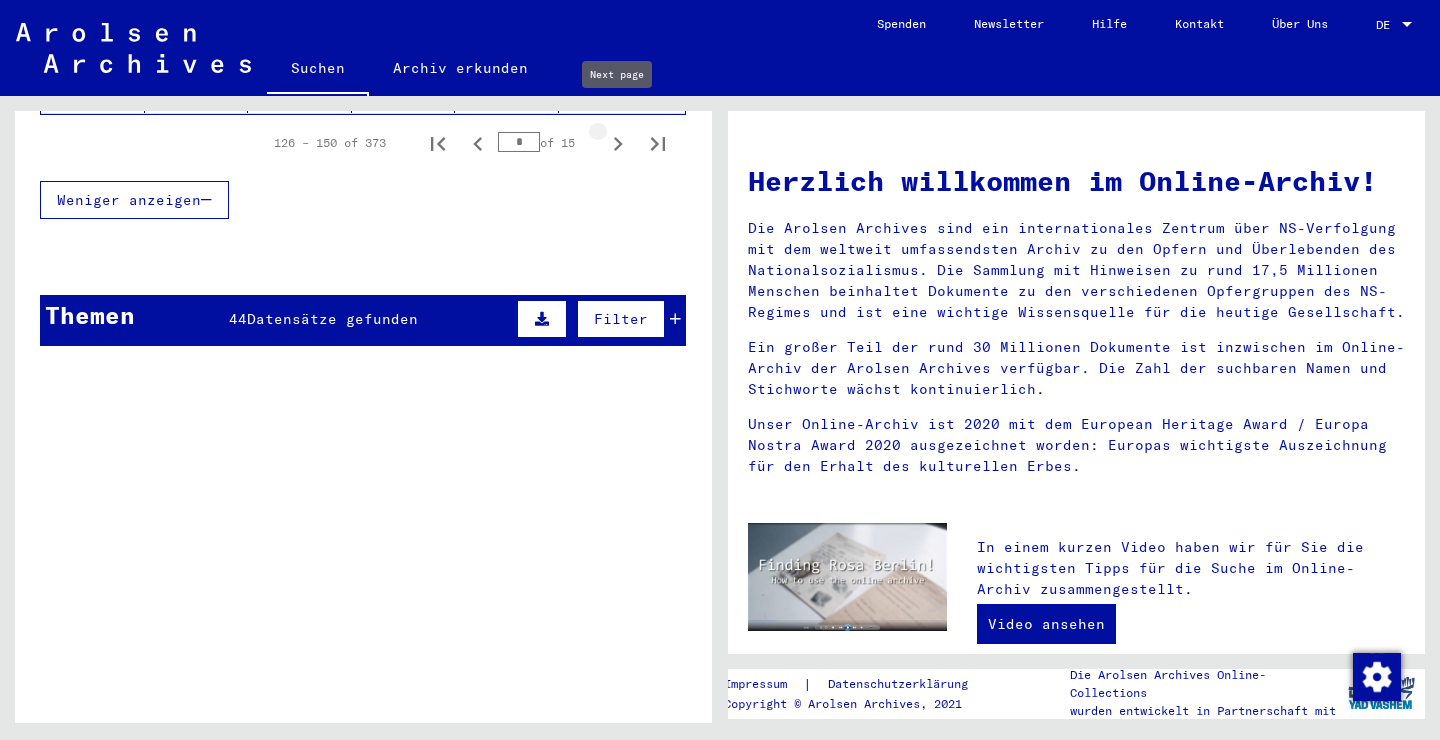 click 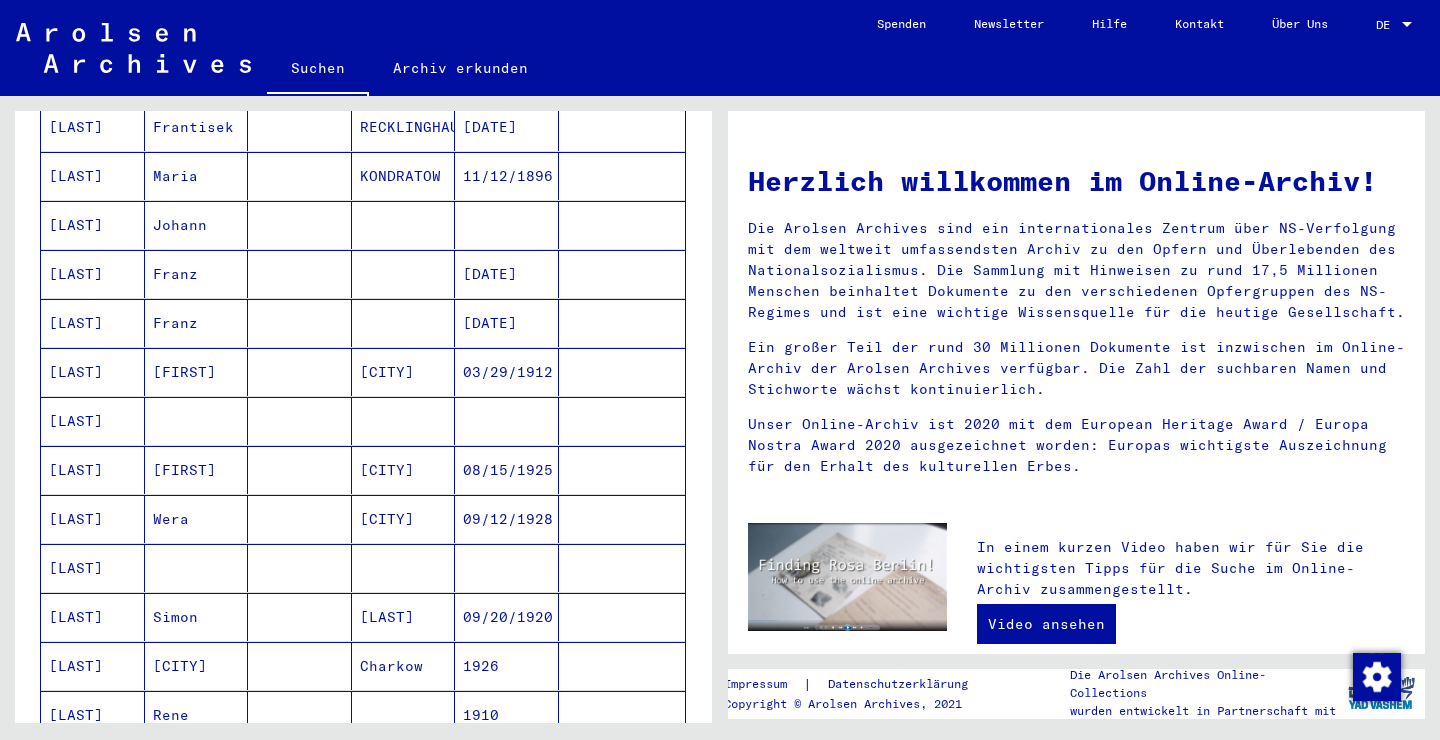 scroll, scrollTop: 0, scrollLeft: 0, axis: both 